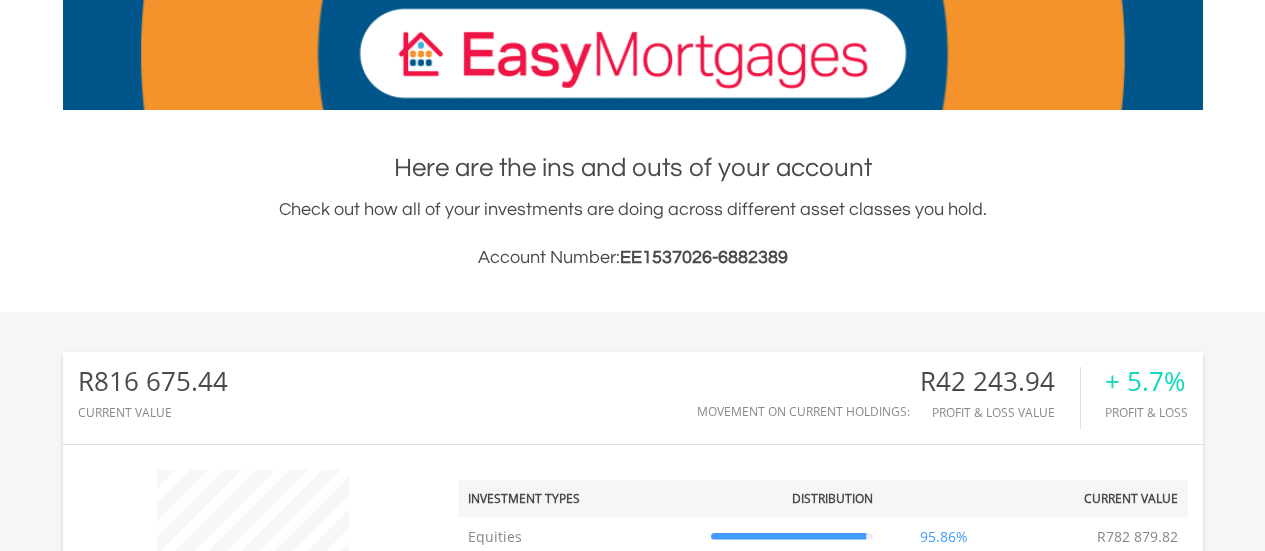 scroll, scrollTop: 369, scrollLeft: 0, axis: vertical 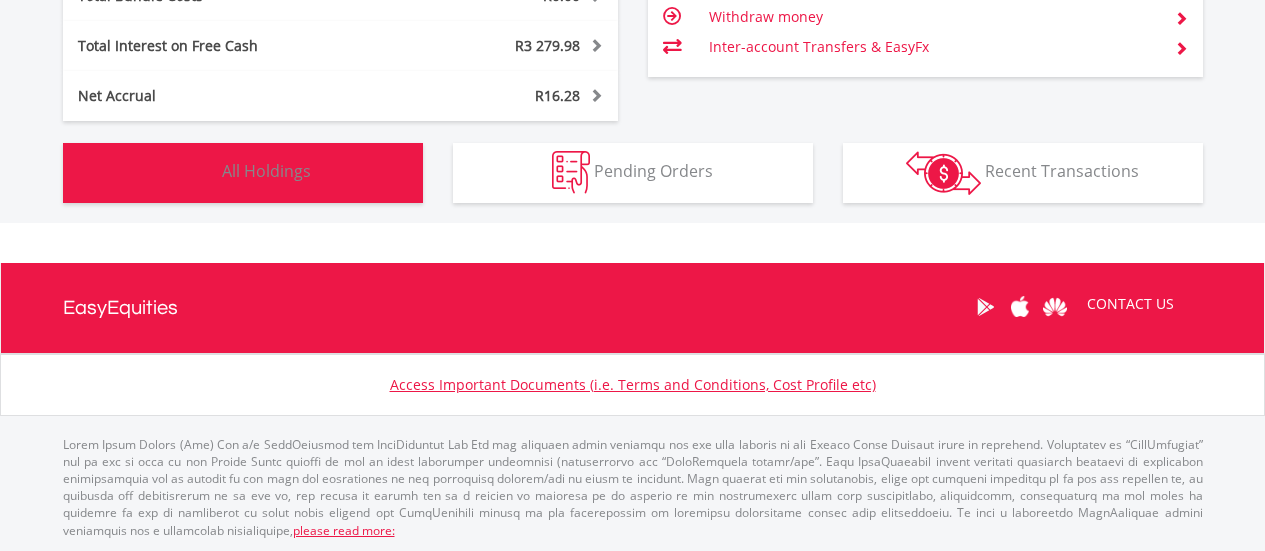 click on "Holdings
All Holdings" at bounding box center [243, 173] 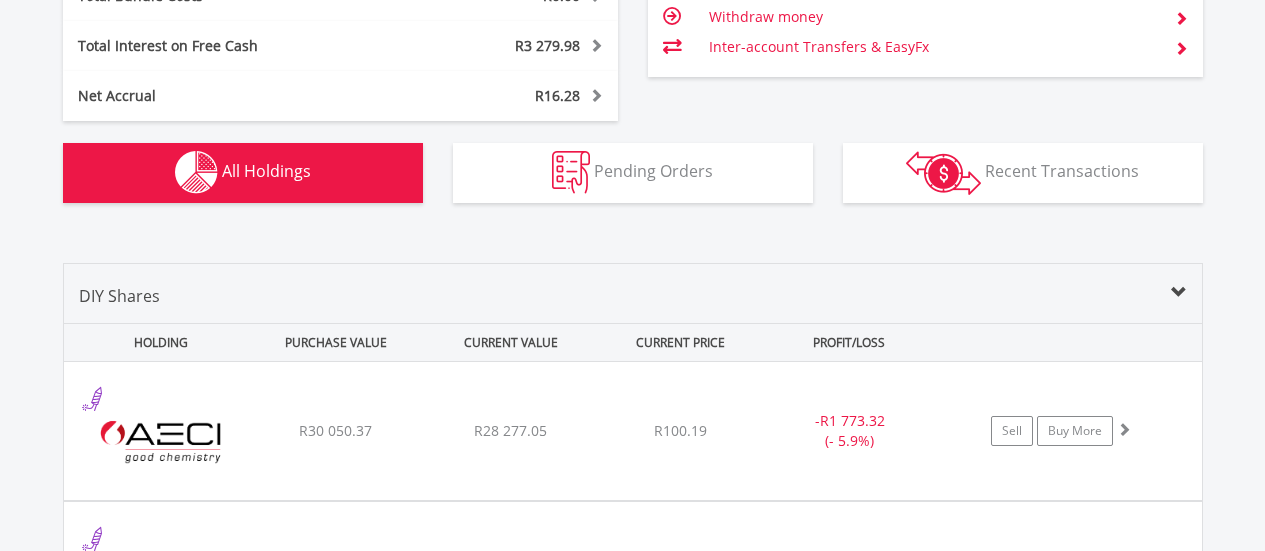 scroll, scrollTop: 1482, scrollLeft: 0, axis: vertical 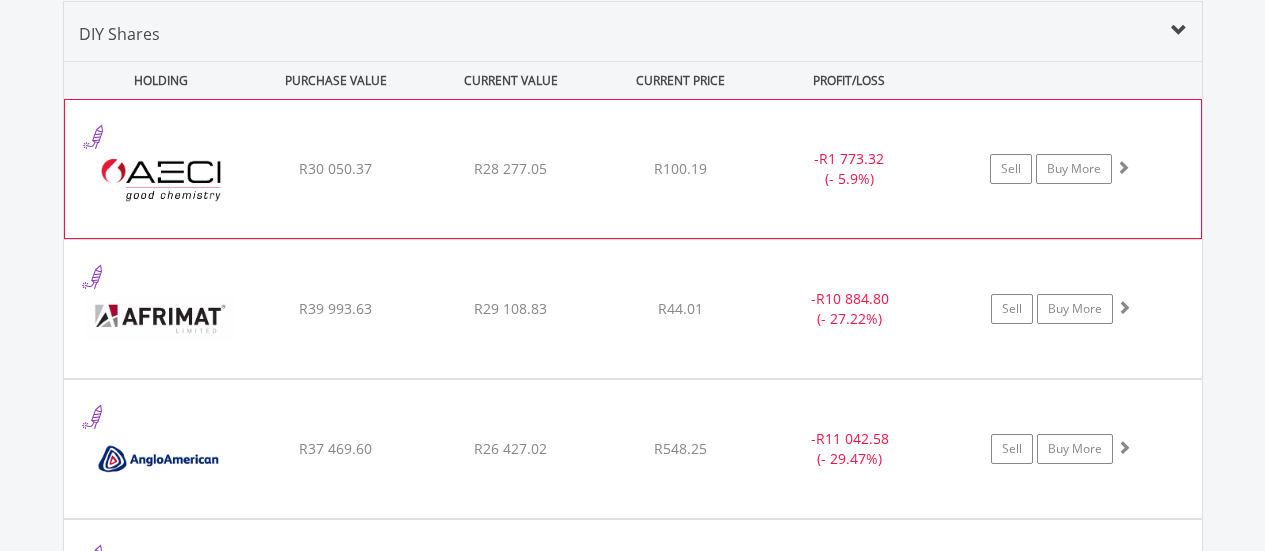 click at bounding box center [1123, 167] 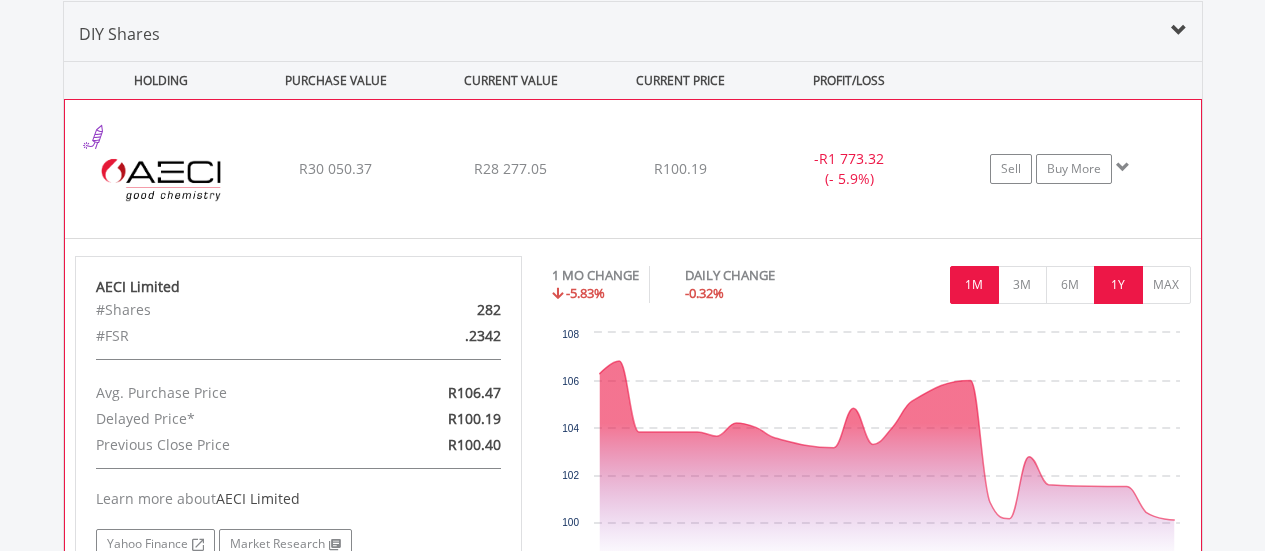 click on "1Y" at bounding box center (1118, 285) 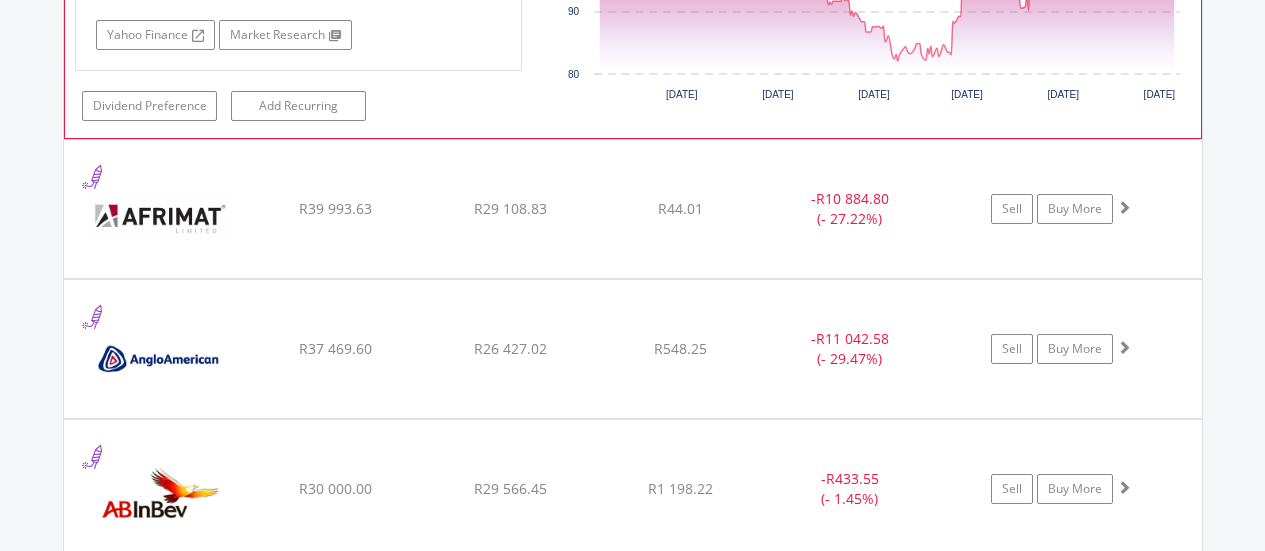scroll, scrollTop: 2007, scrollLeft: 0, axis: vertical 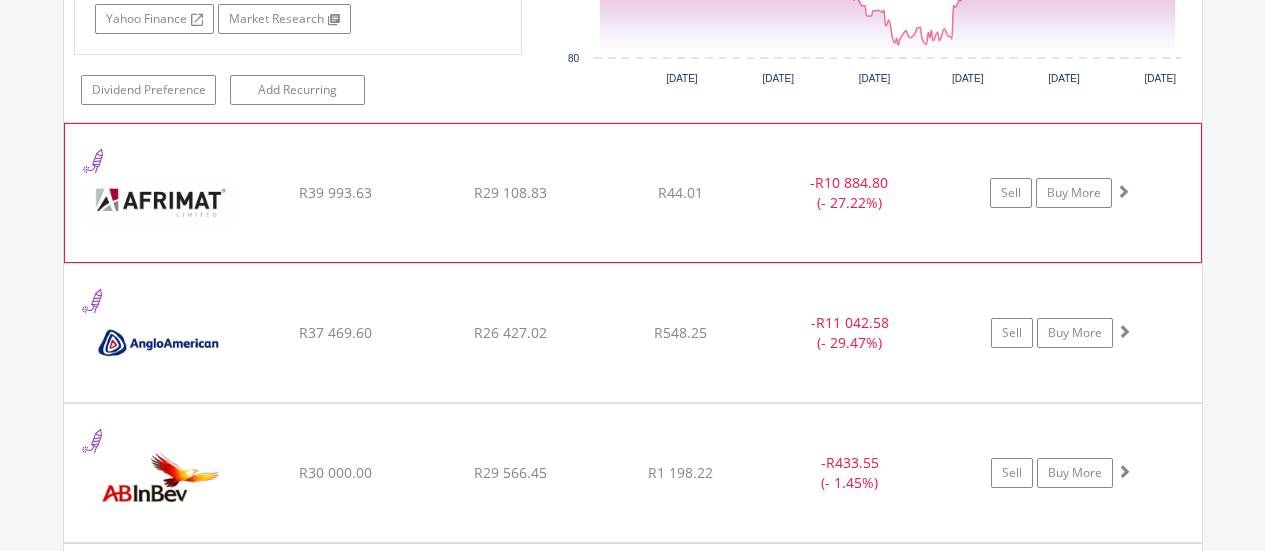 click at bounding box center [1123, 191] 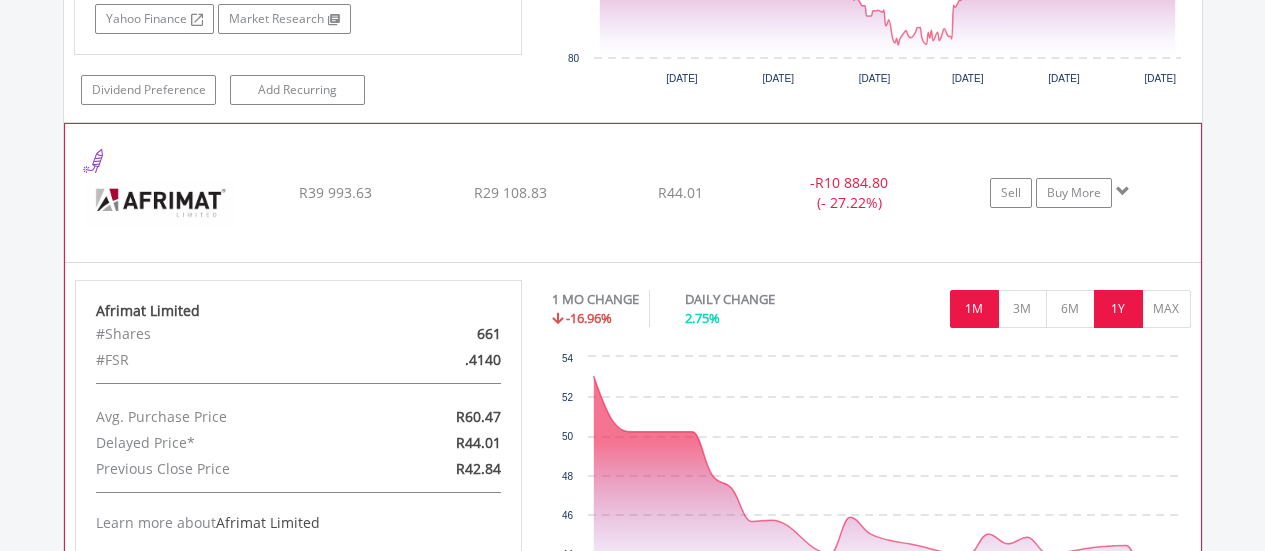 click on "1Y" at bounding box center [1118, 309] 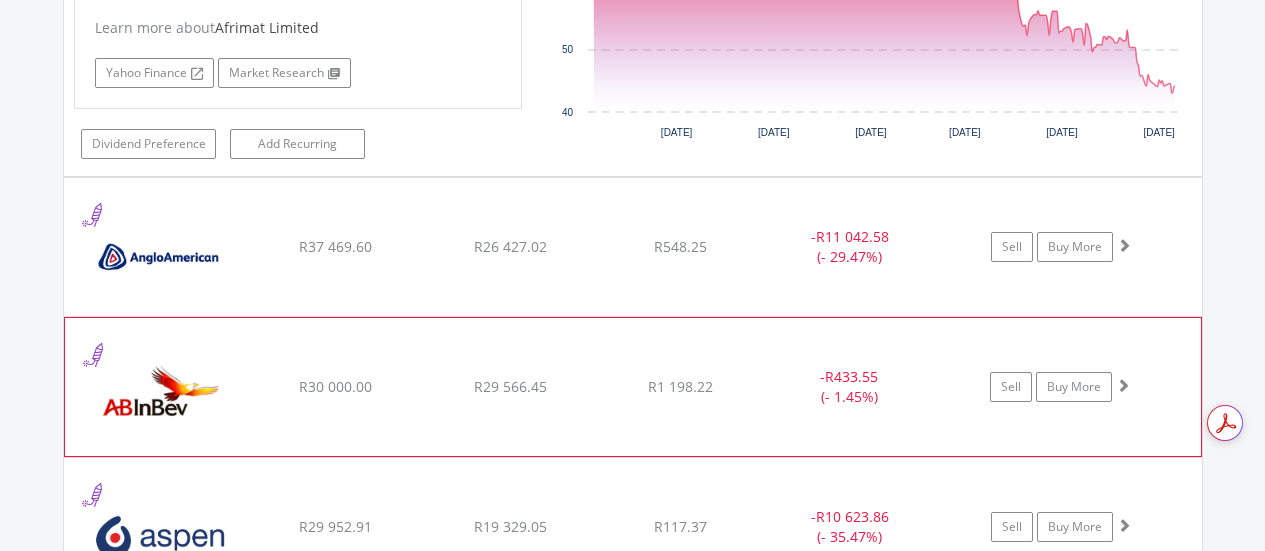 scroll, scrollTop: 2508, scrollLeft: 0, axis: vertical 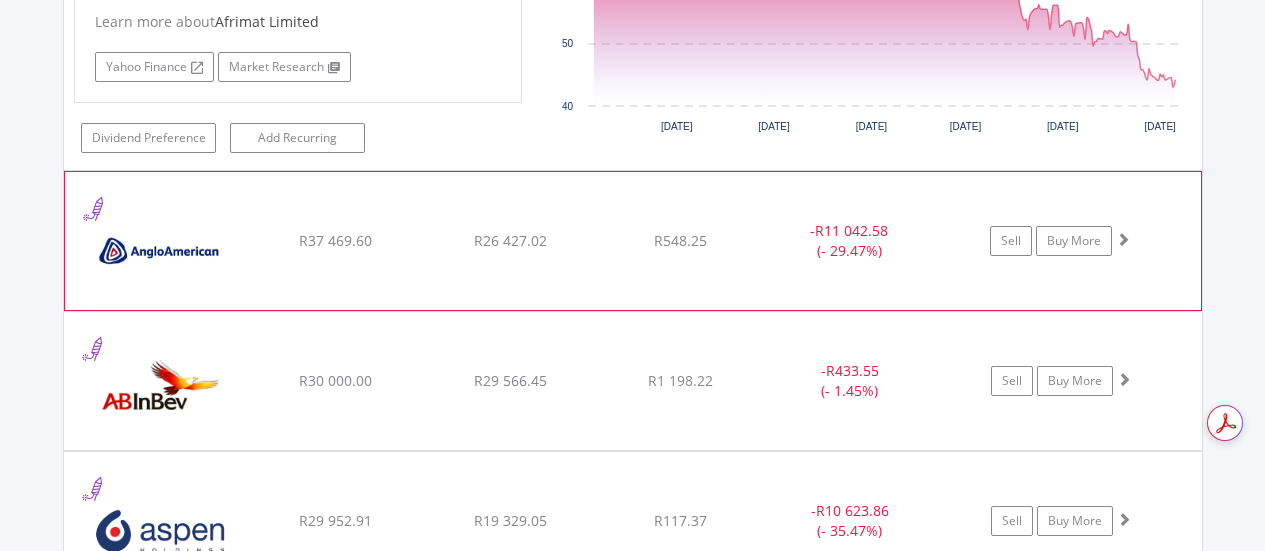 click at bounding box center [1123, 239] 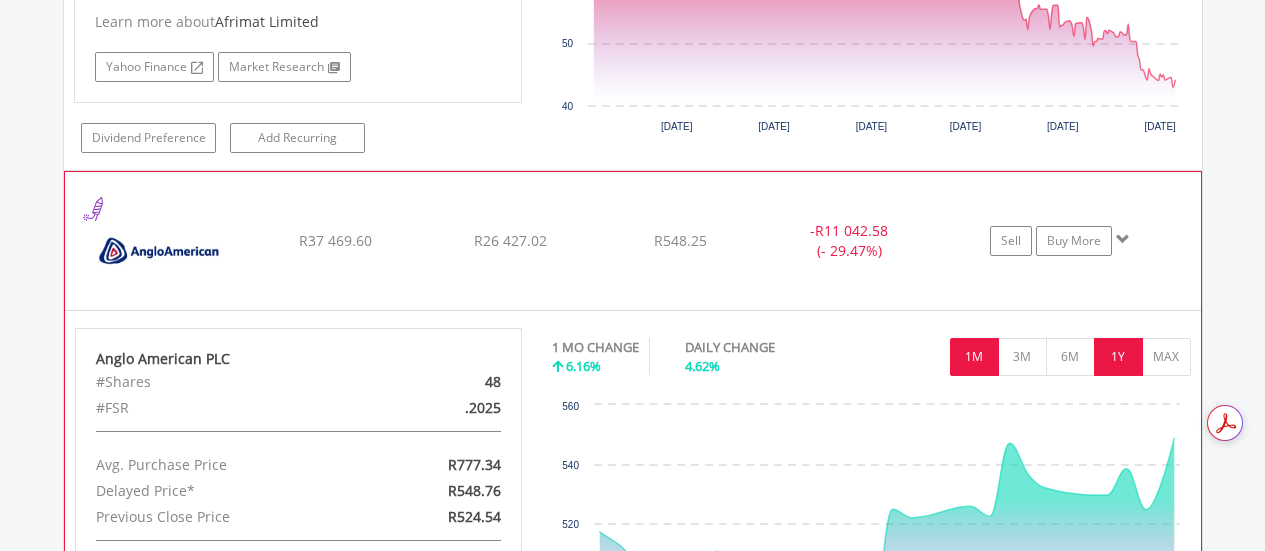 click on "1Y" at bounding box center [1118, 357] 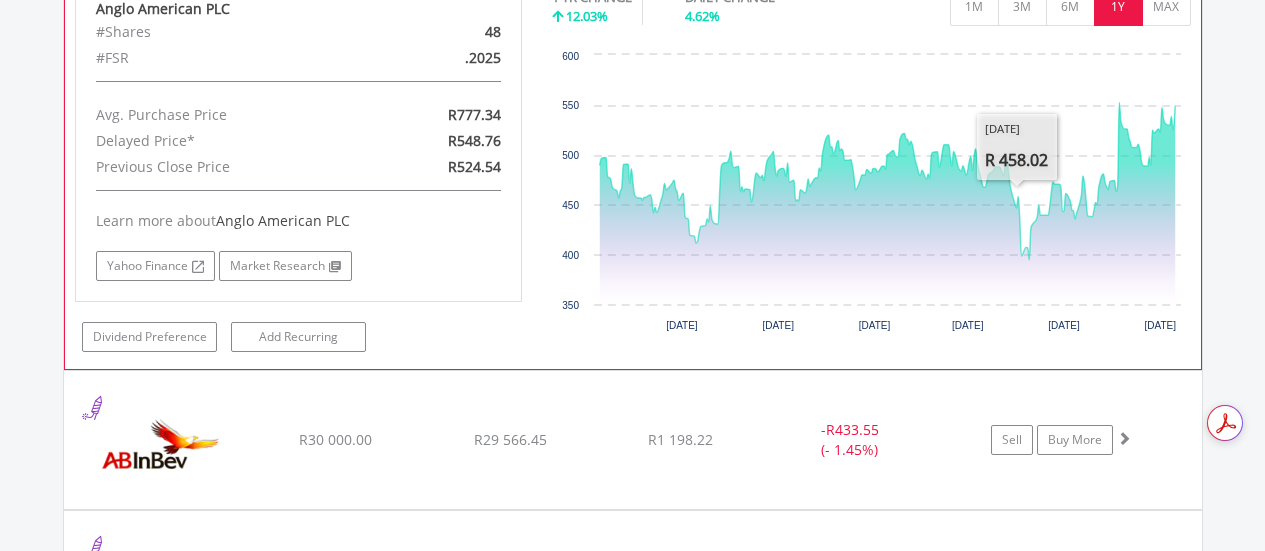scroll, scrollTop: 2958, scrollLeft: 0, axis: vertical 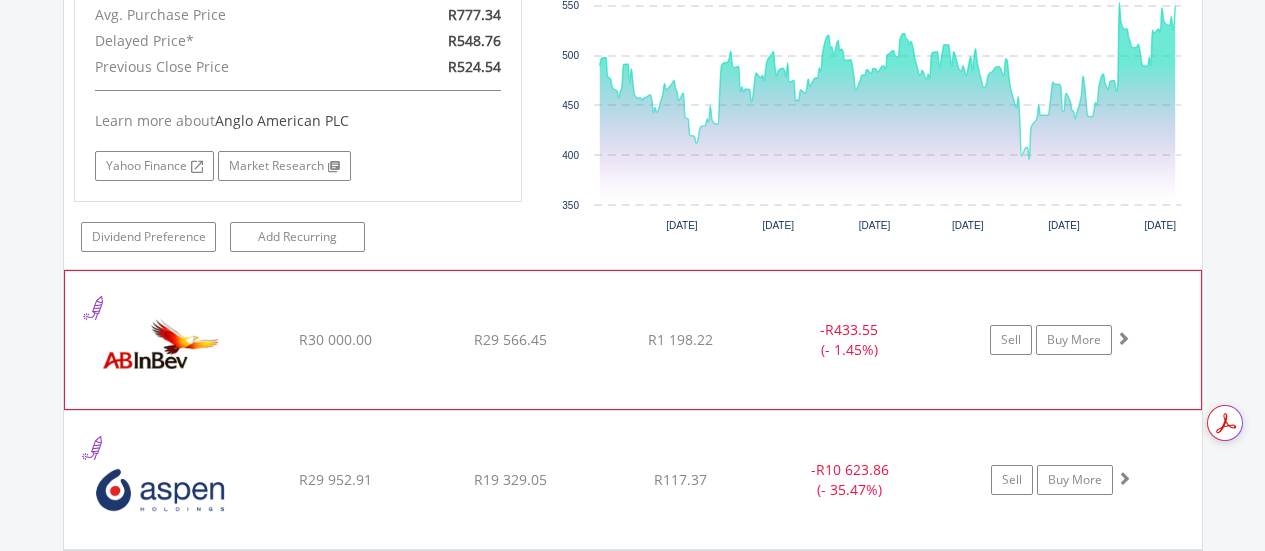 click at bounding box center (1123, 338) 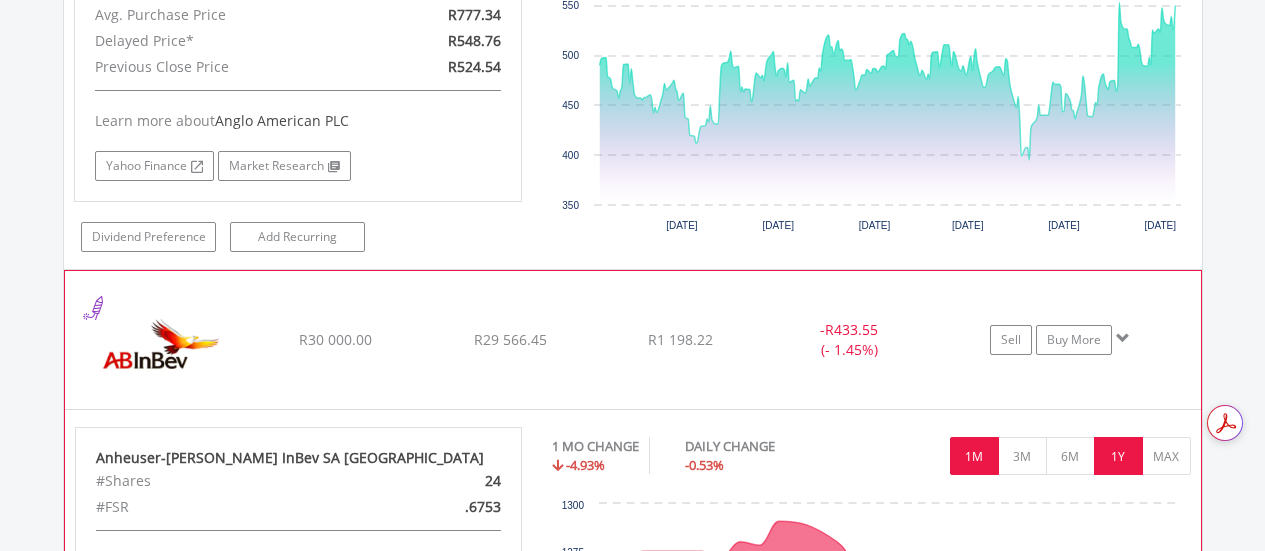 click on "1Y" at bounding box center [1118, 456] 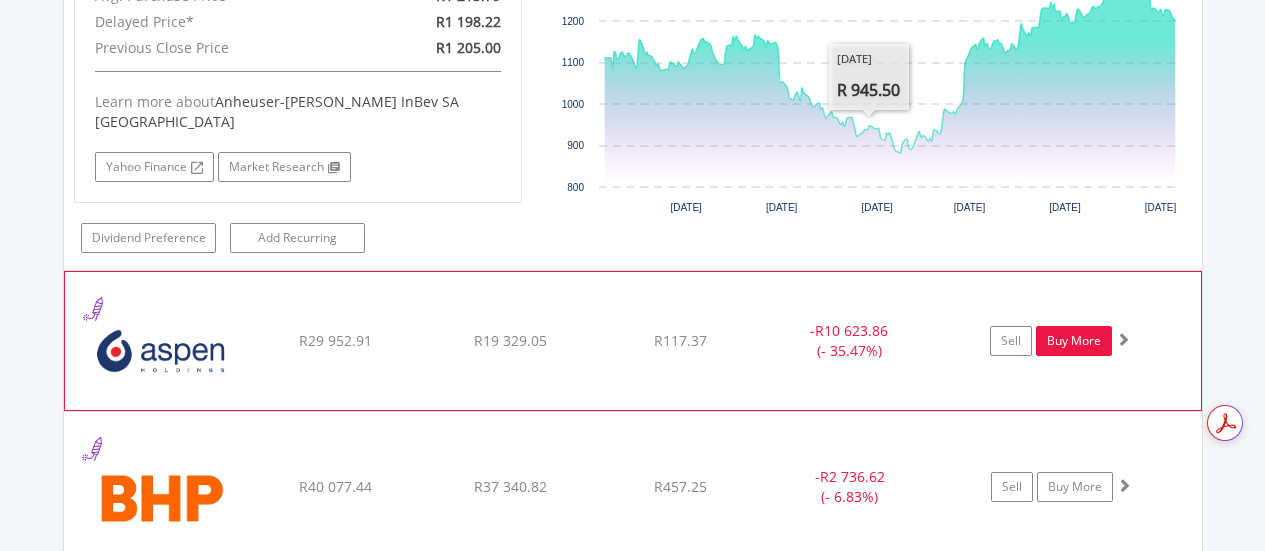 scroll, scrollTop: 3533, scrollLeft: 0, axis: vertical 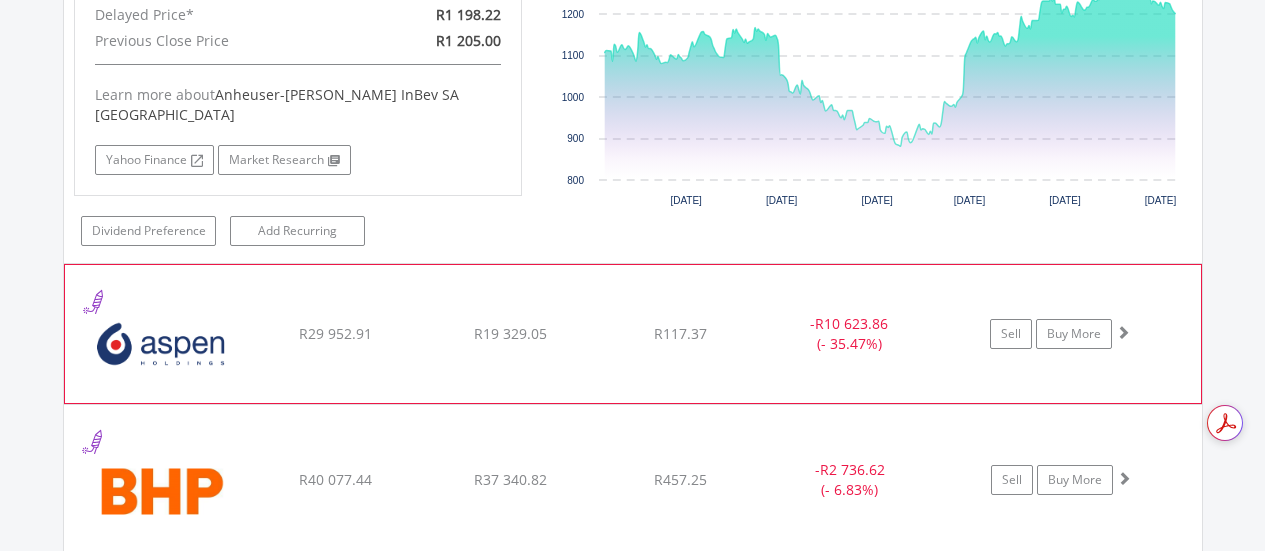 click at bounding box center [1123, 332] 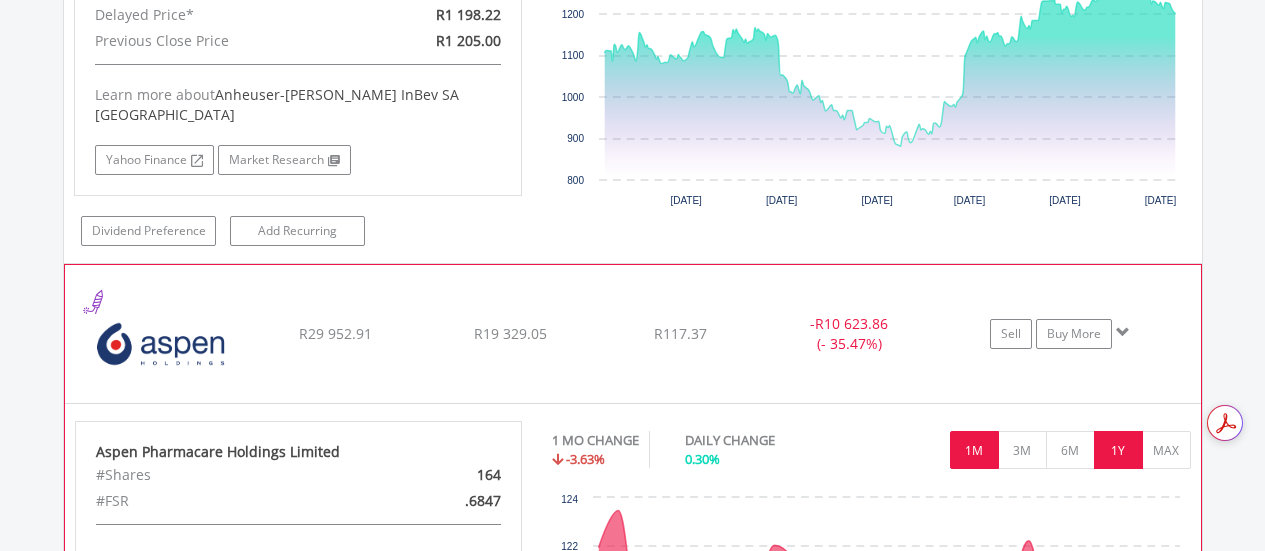 click on "1Y" at bounding box center (1118, 450) 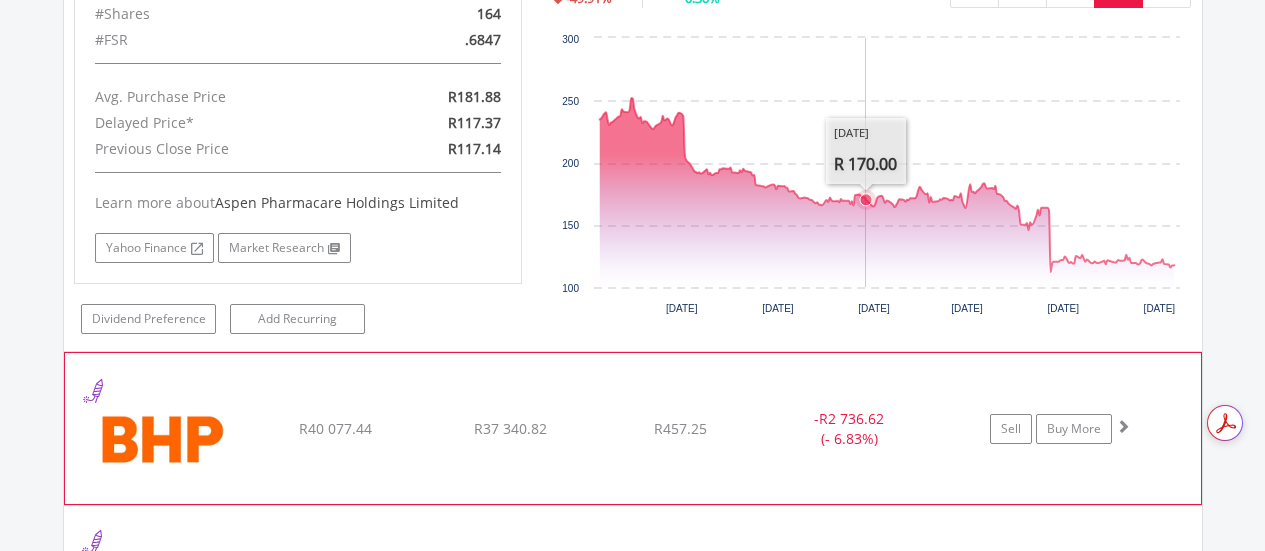 scroll, scrollTop: 4058, scrollLeft: 0, axis: vertical 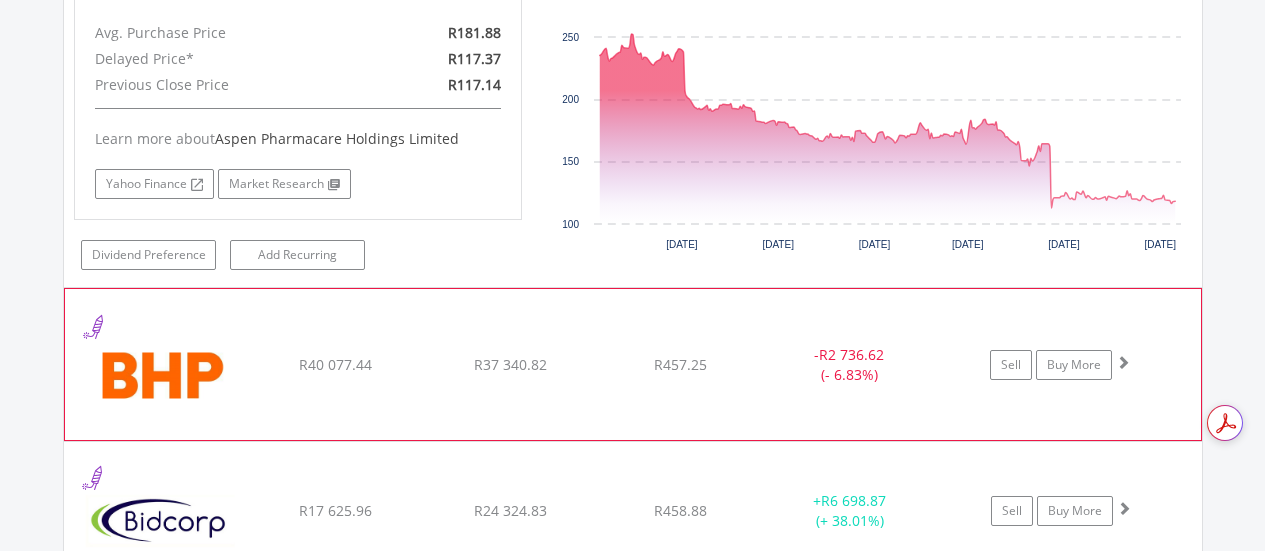 click at bounding box center (1123, 362) 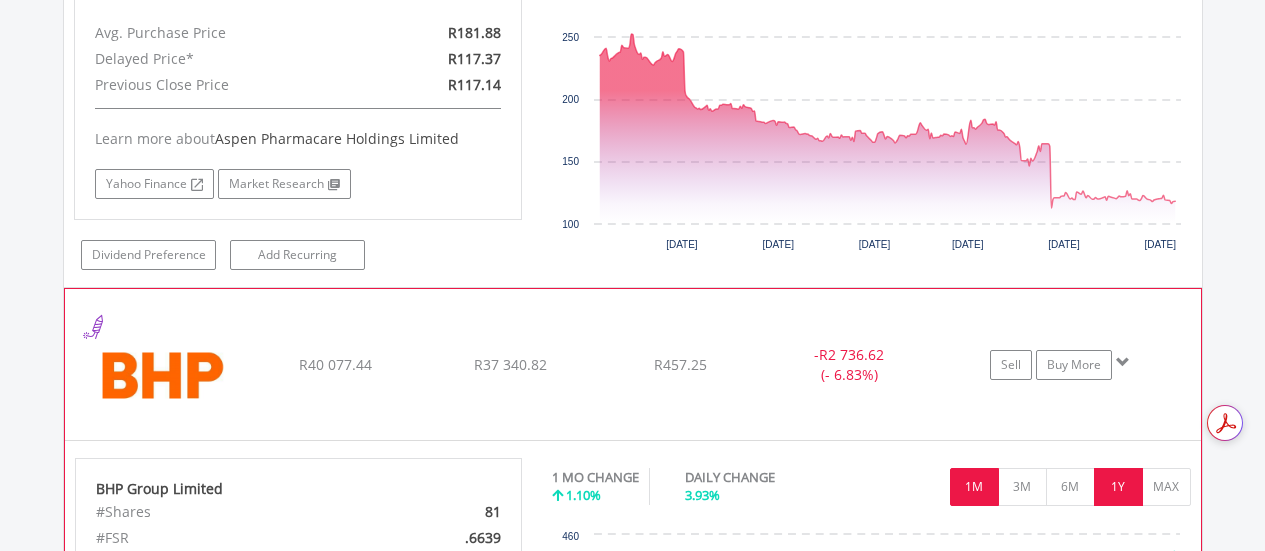 click on "1Y" at bounding box center (1118, 487) 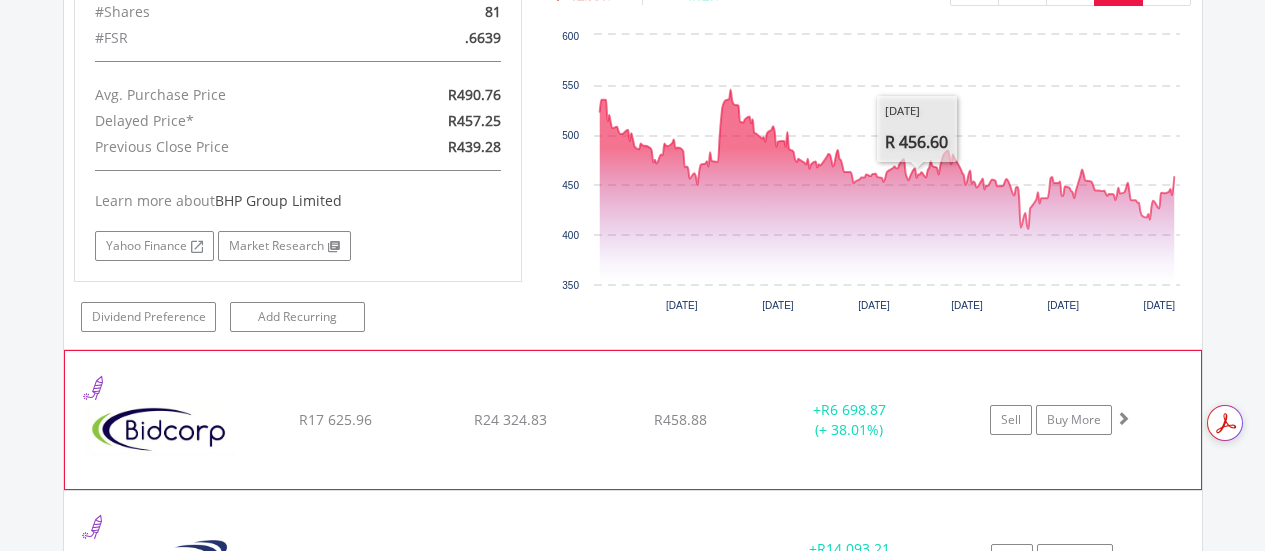 scroll, scrollTop: 4558, scrollLeft: 0, axis: vertical 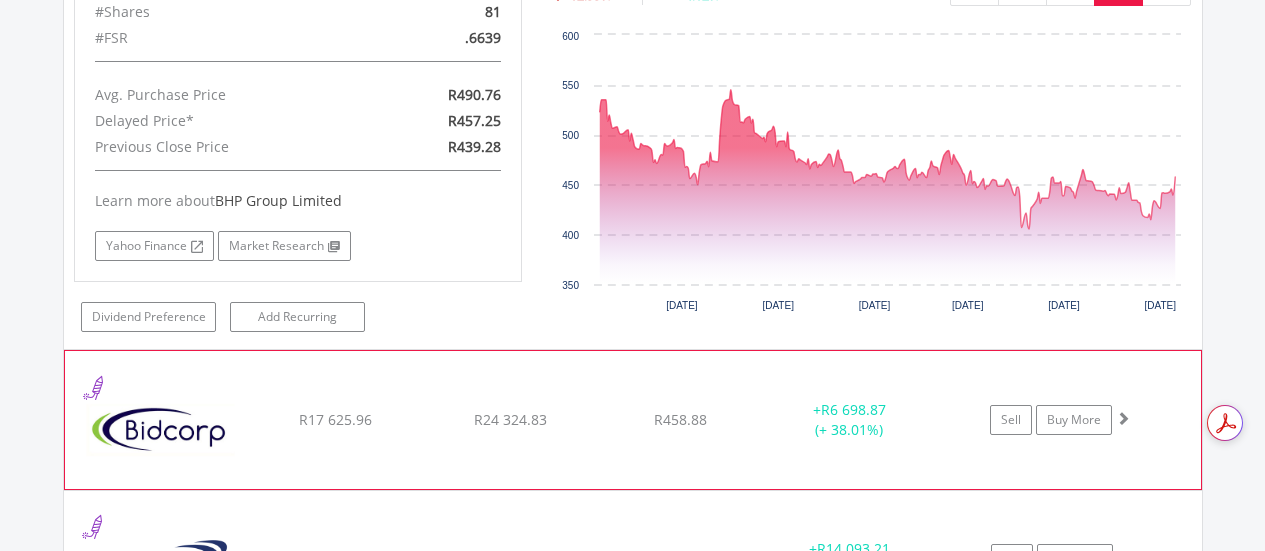 click on "Sell
Buy More" at bounding box center (1071, -2907) 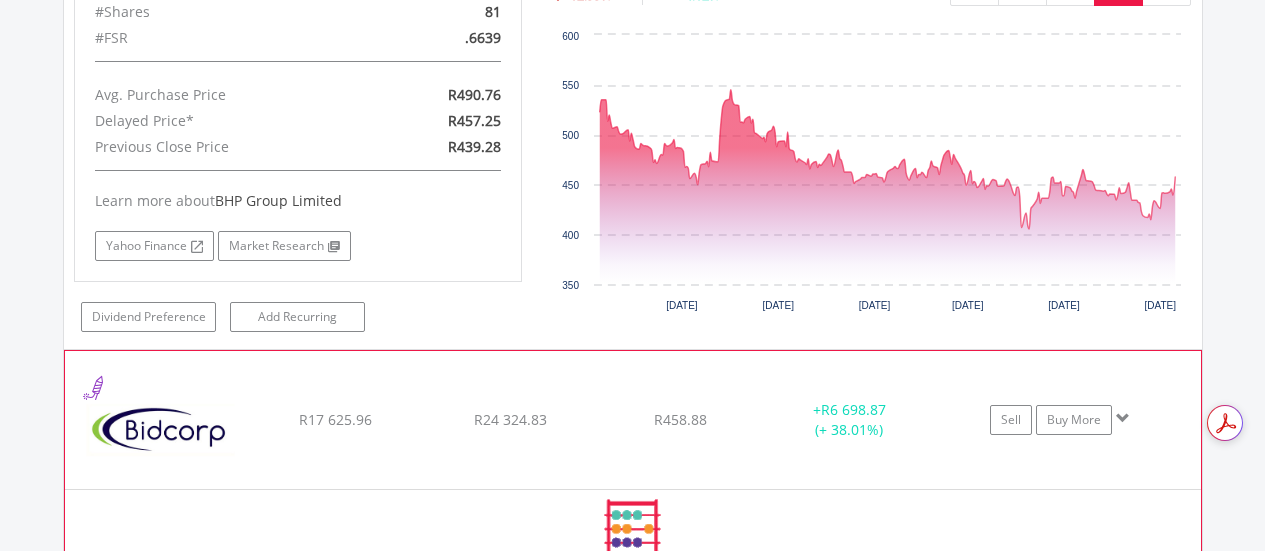scroll, scrollTop: 4583, scrollLeft: 0, axis: vertical 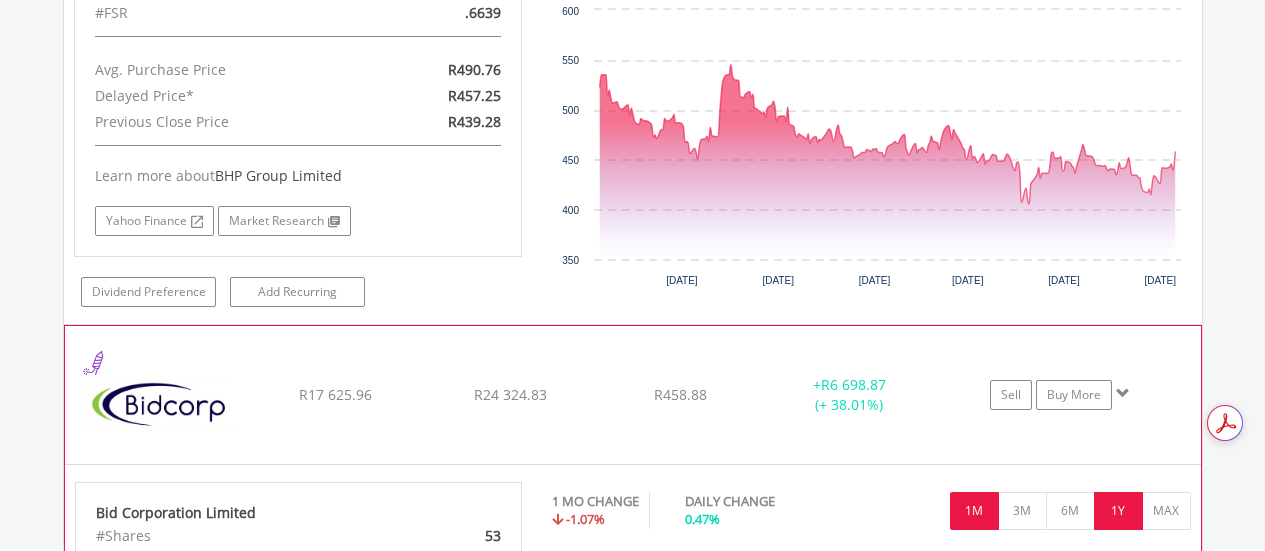 drag, startPoint x: 1114, startPoint y: 481, endPoint x: 948, endPoint y: 378, distance: 195.35864 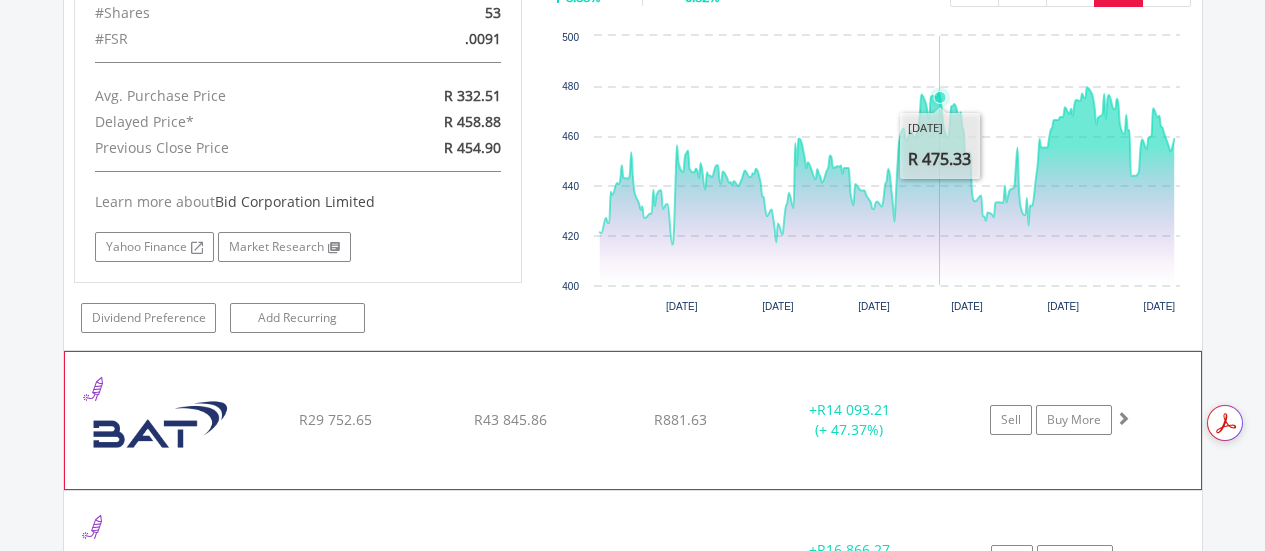 scroll, scrollTop: 5108, scrollLeft: 0, axis: vertical 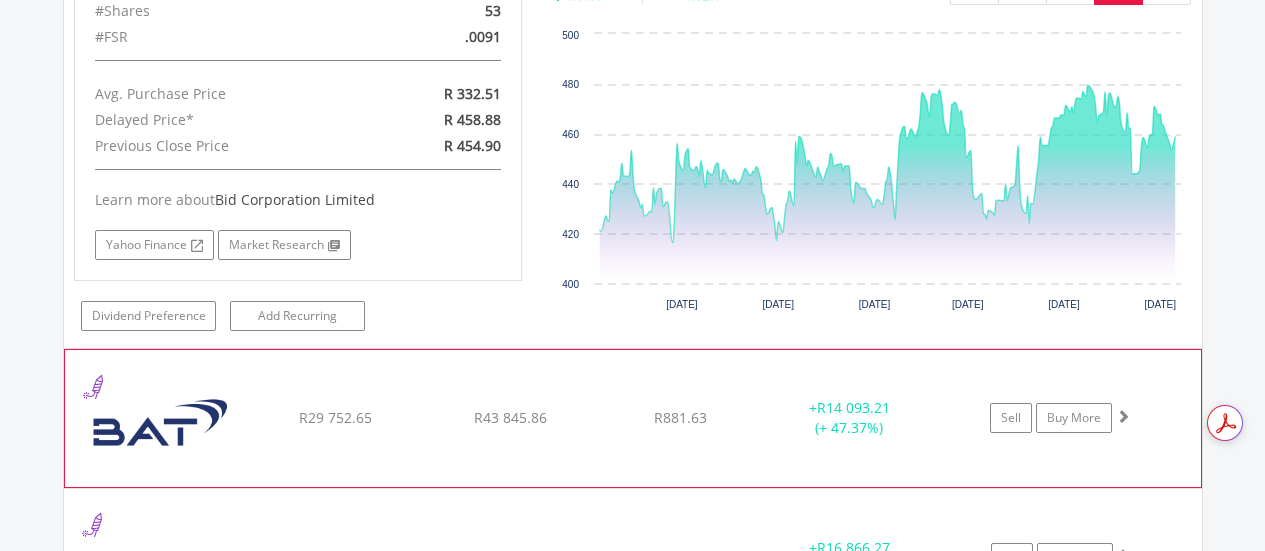 click at bounding box center (1123, 416) 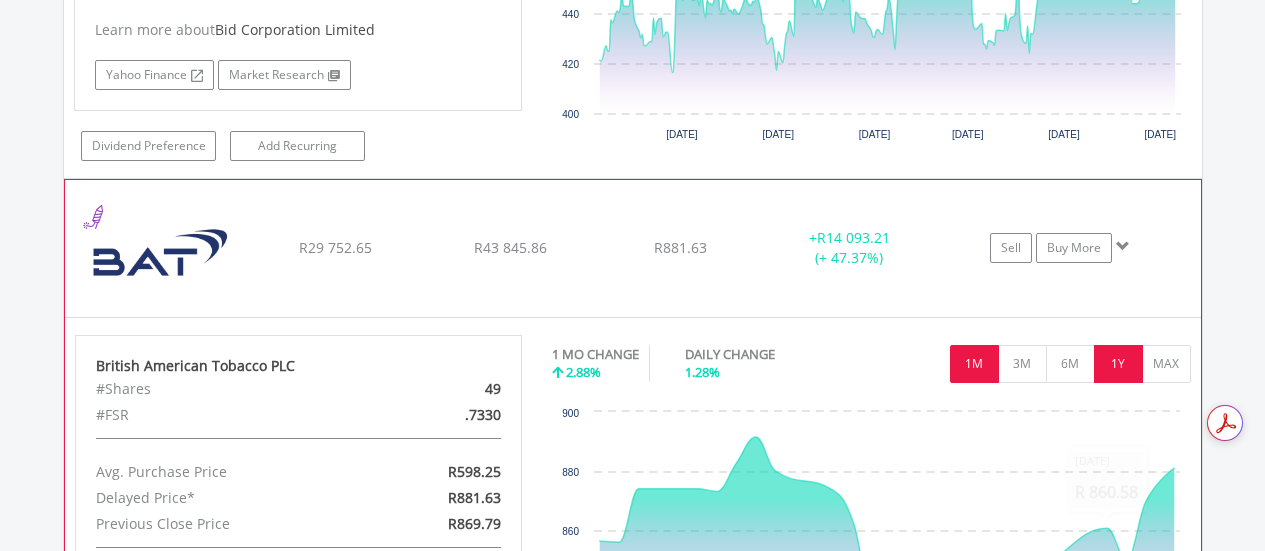 click on "1 MO CHANGE
2.88%
DAILY CHANGE
1.28%
1M
3M
6M
1Y
MAX" at bounding box center (871, 368) 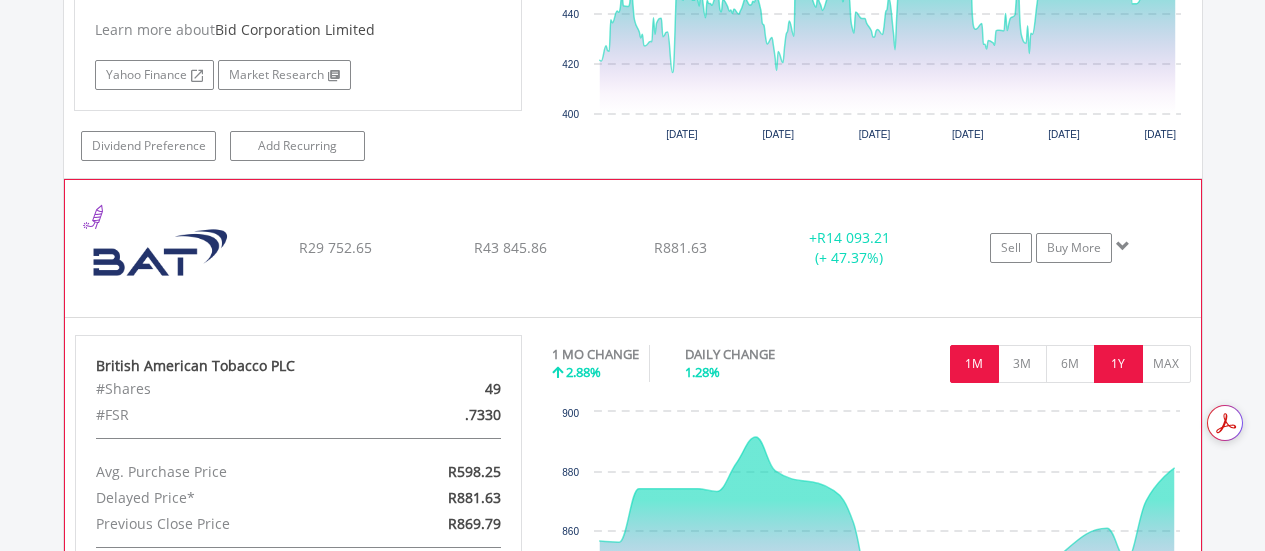 scroll, scrollTop: 5283, scrollLeft: 0, axis: vertical 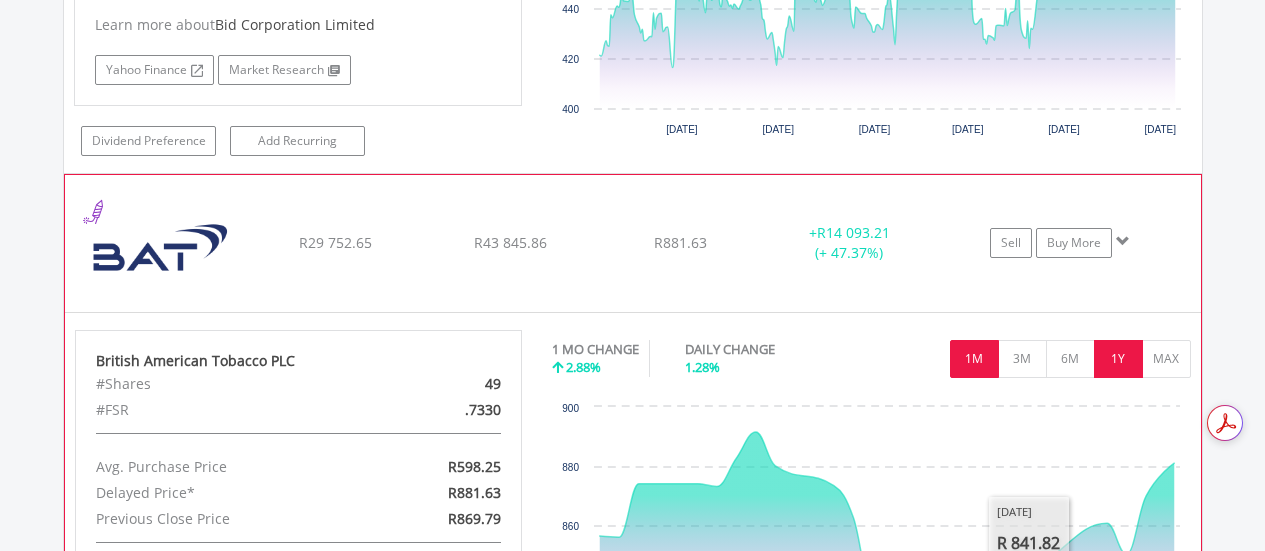 click on "1Y" at bounding box center [1118, 359] 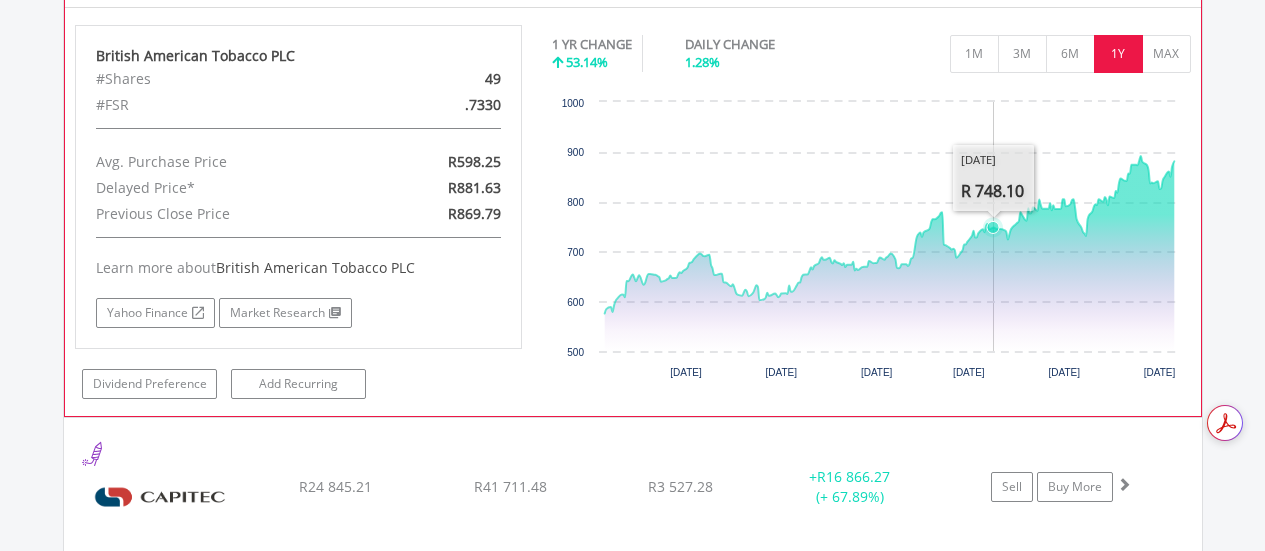 scroll, scrollTop: 5658, scrollLeft: 0, axis: vertical 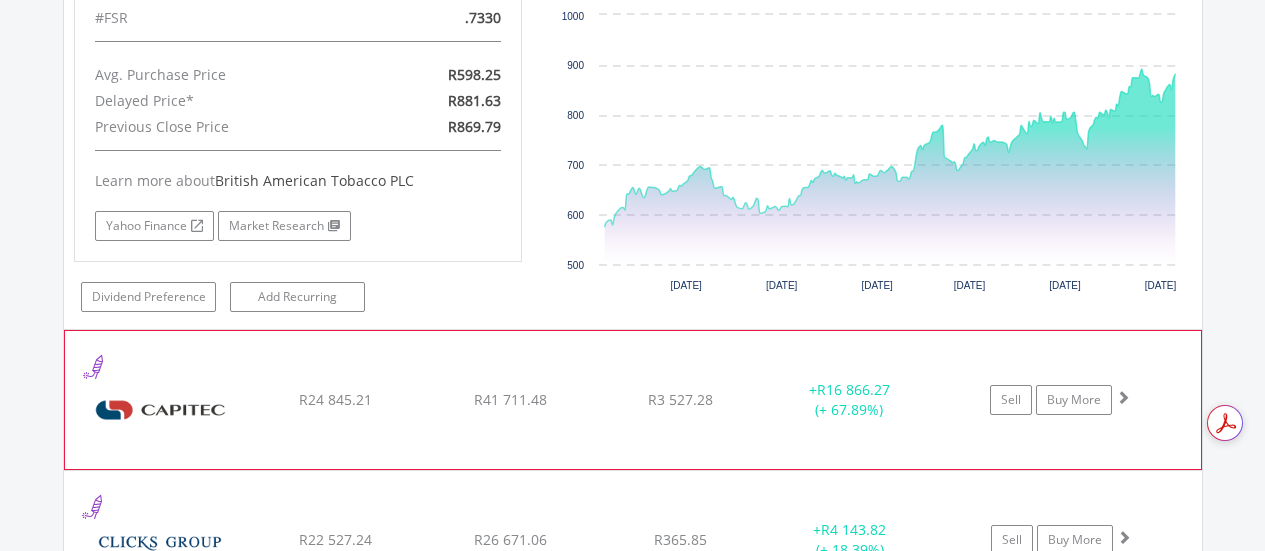 click on "Sell
Buy More" at bounding box center (1071, -4024) 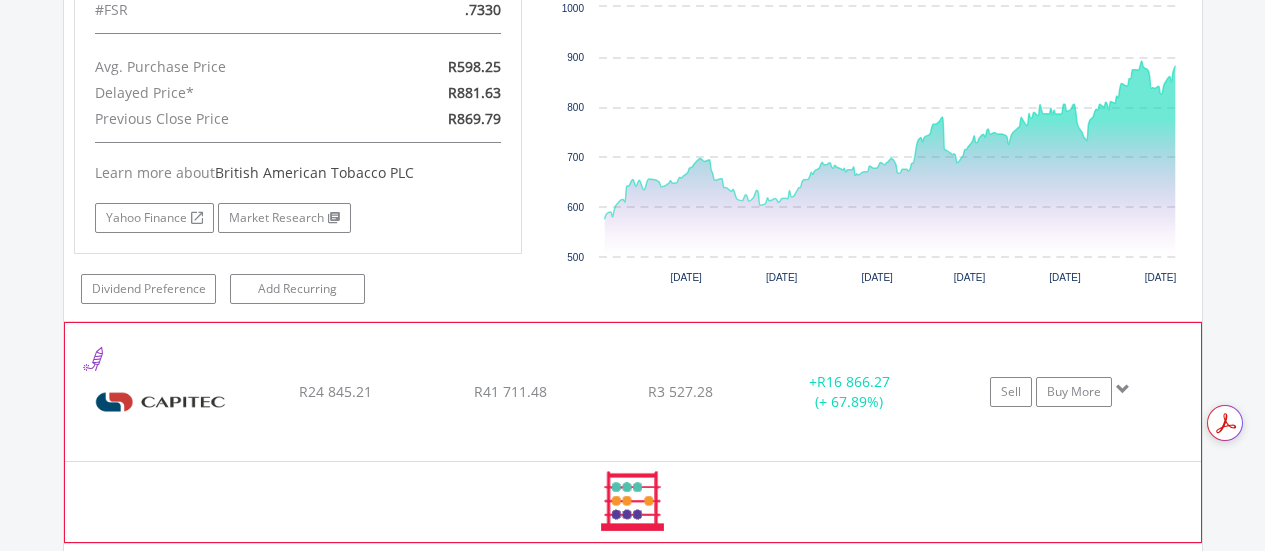 scroll, scrollTop: 5683, scrollLeft: 0, axis: vertical 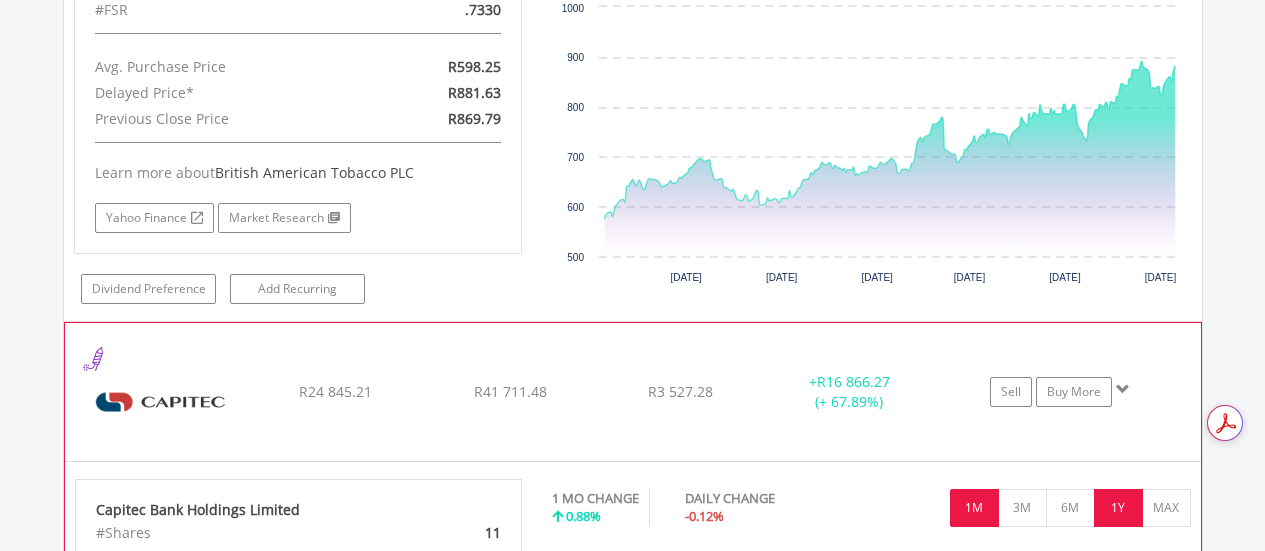 click on "1Y" at bounding box center [1118, 508] 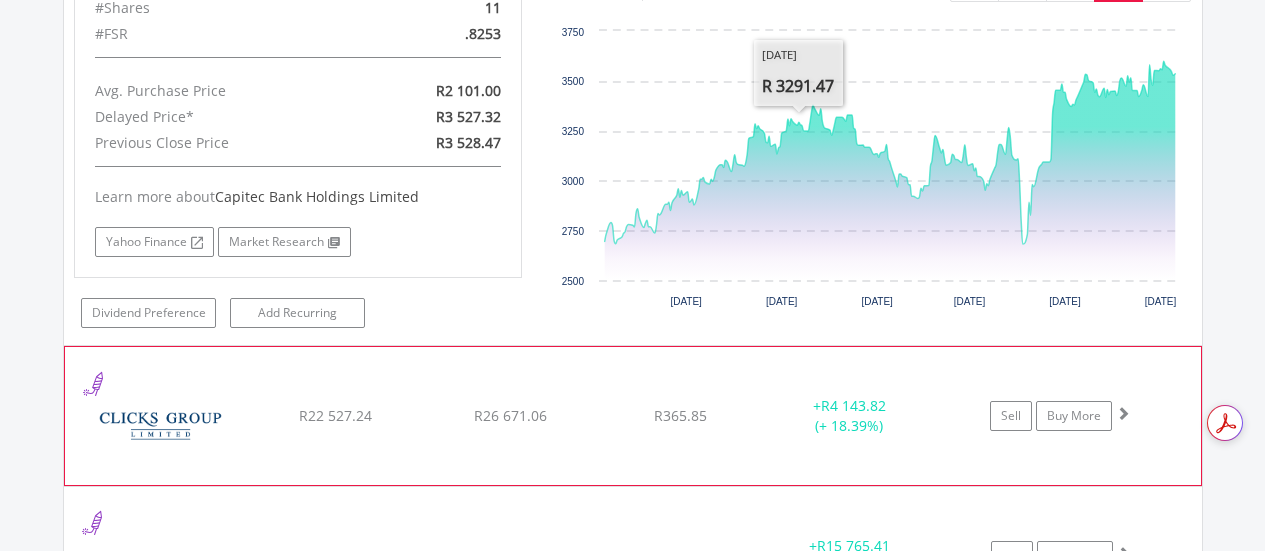 scroll, scrollTop: 6208, scrollLeft: 0, axis: vertical 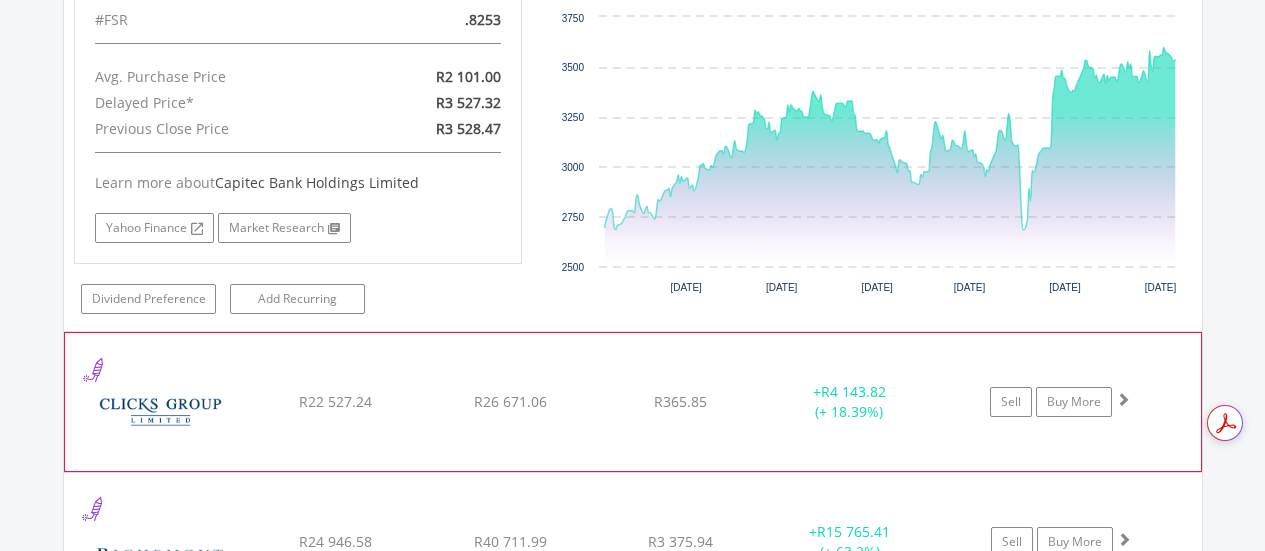 click on "Sell
Buy More" at bounding box center (1071, -4571) 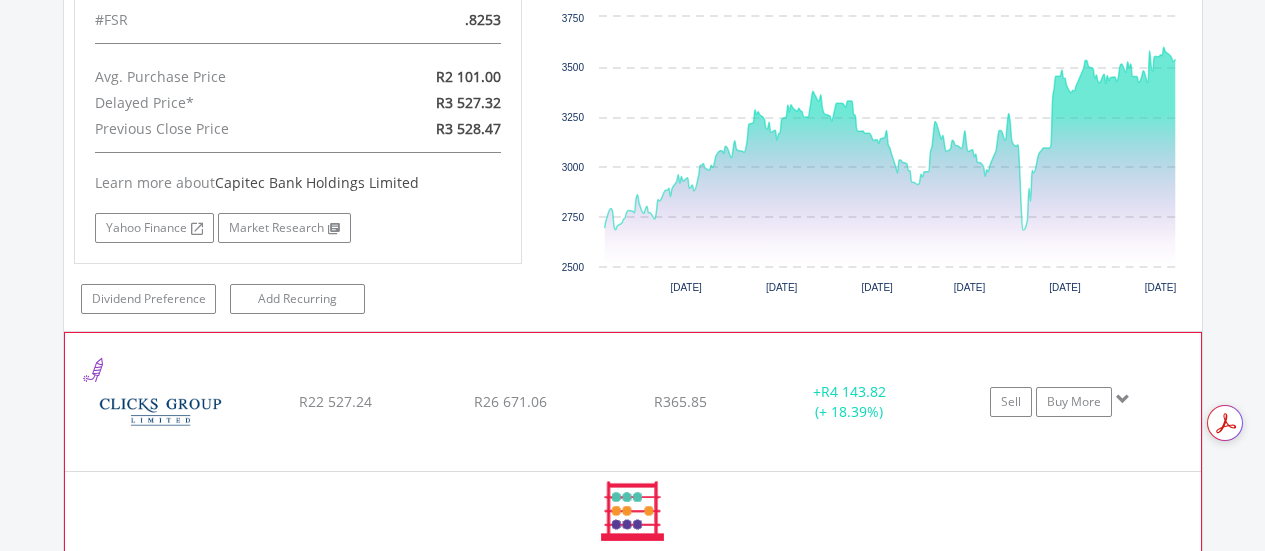 scroll, scrollTop: 6233, scrollLeft: 0, axis: vertical 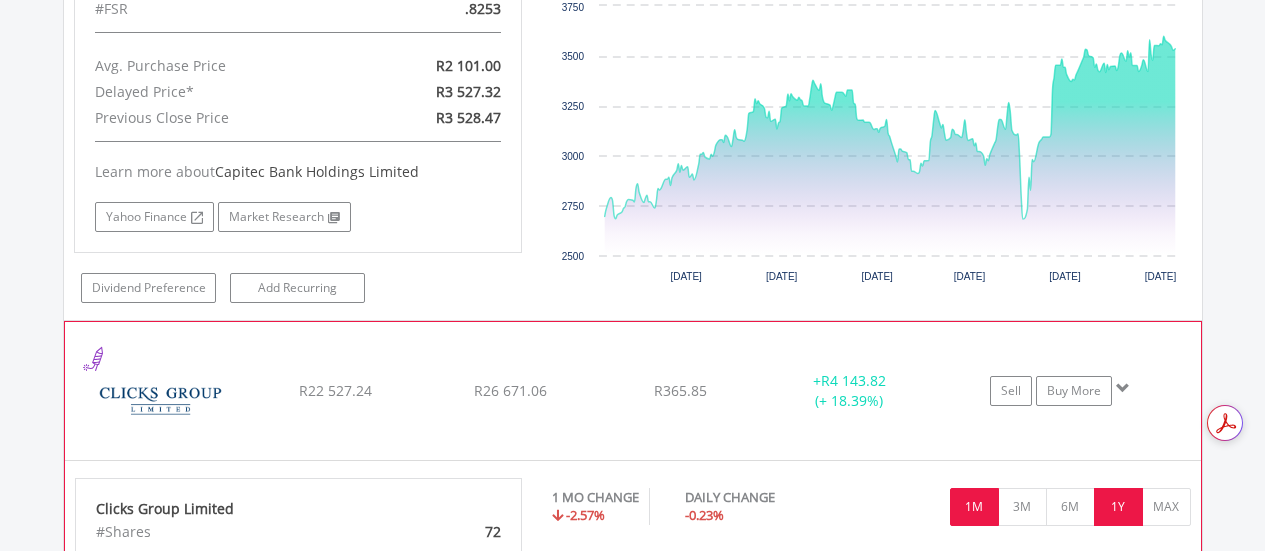click on "1Y" at bounding box center (1118, 507) 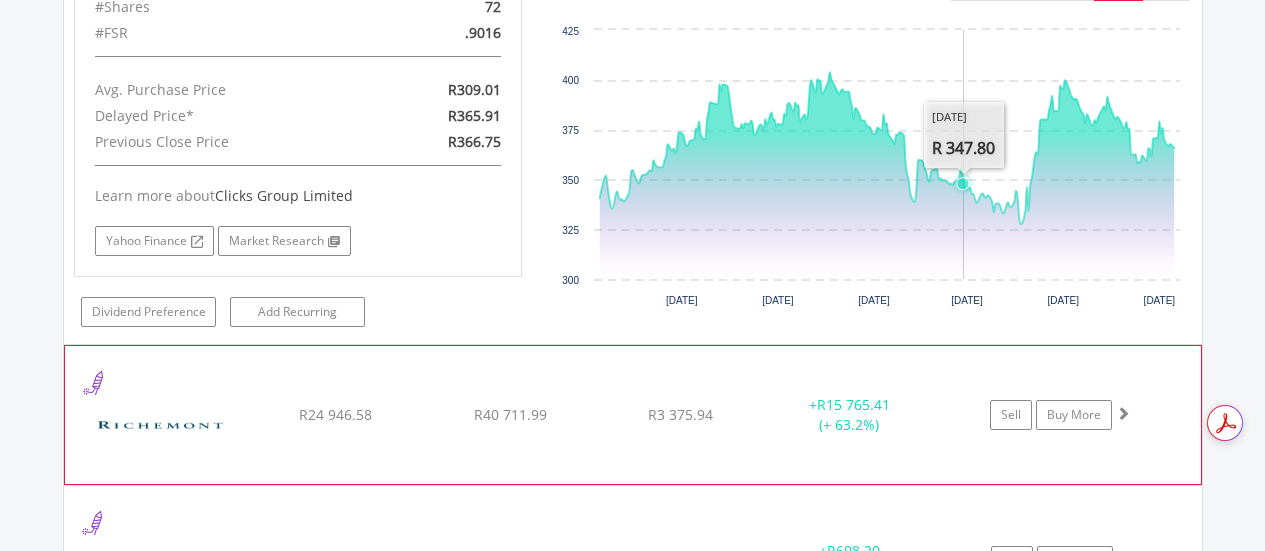 scroll, scrollTop: 6759, scrollLeft: 0, axis: vertical 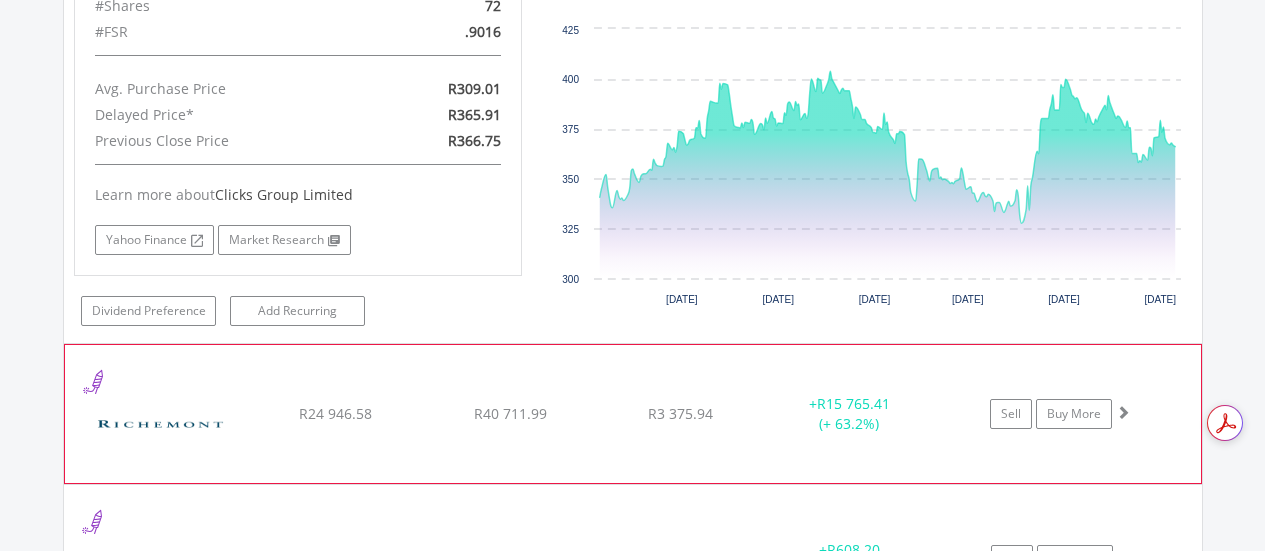 click on "Sell
Buy More" at bounding box center (1071, -5108) 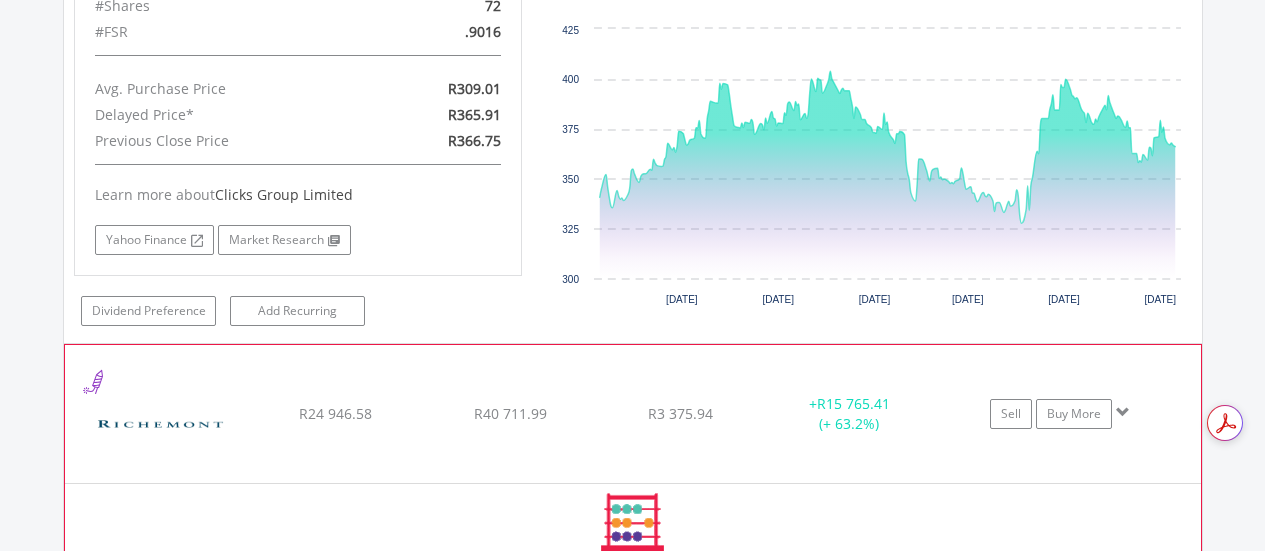 scroll, scrollTop: 6784, scrollLeft: 0, axis: vertical 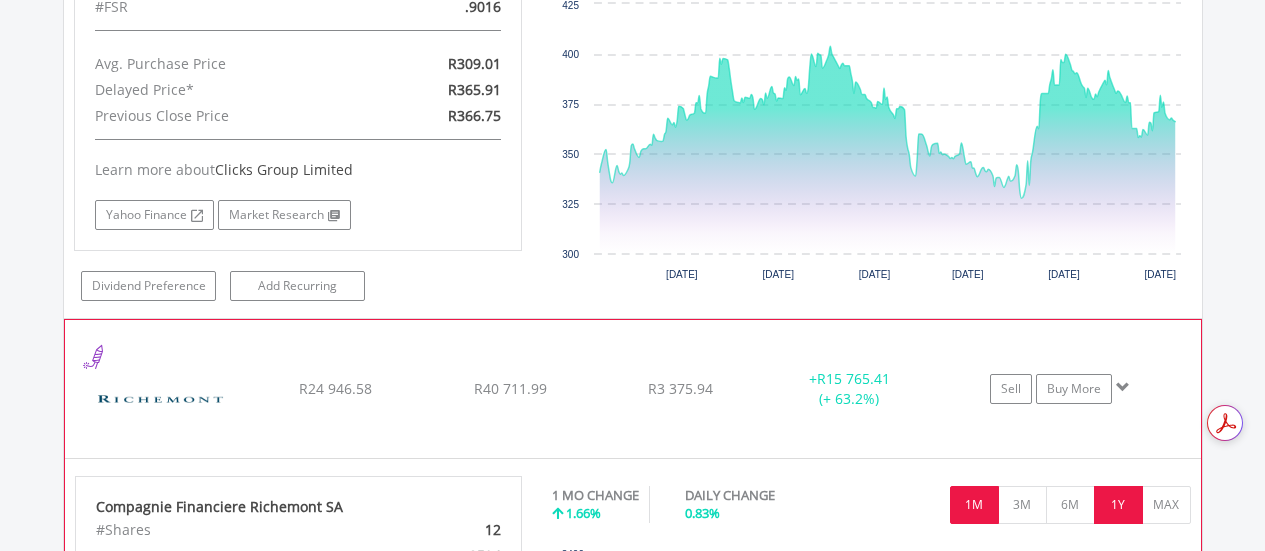 click on "1Y" at bounding box center [1118, 505] 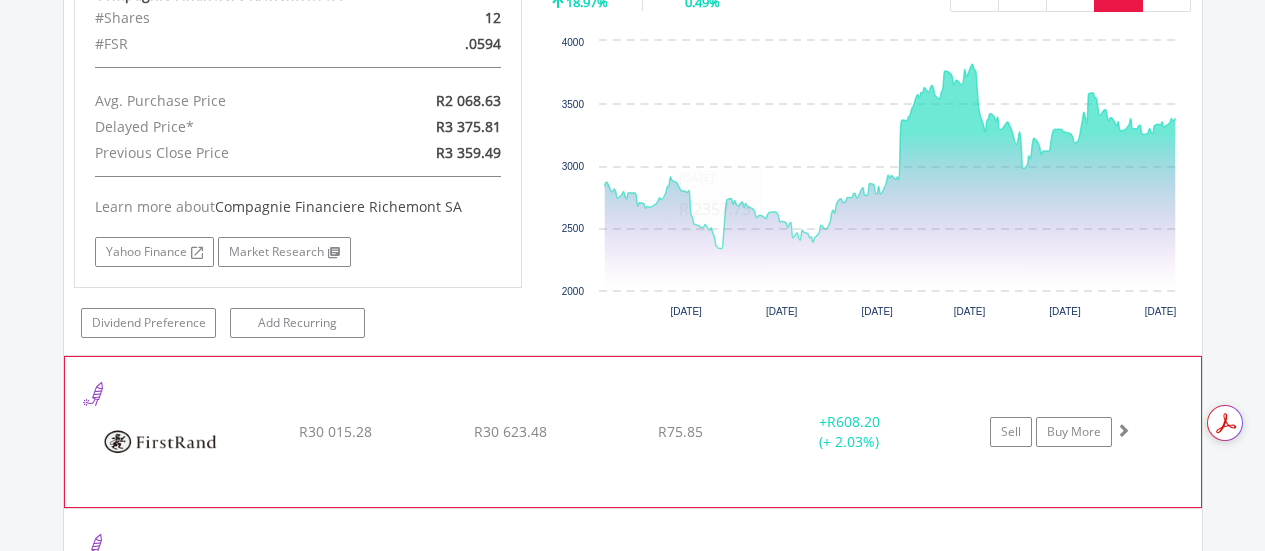 scroll, scrollTop: 7434, scrollLeft: 0, axis: vertical 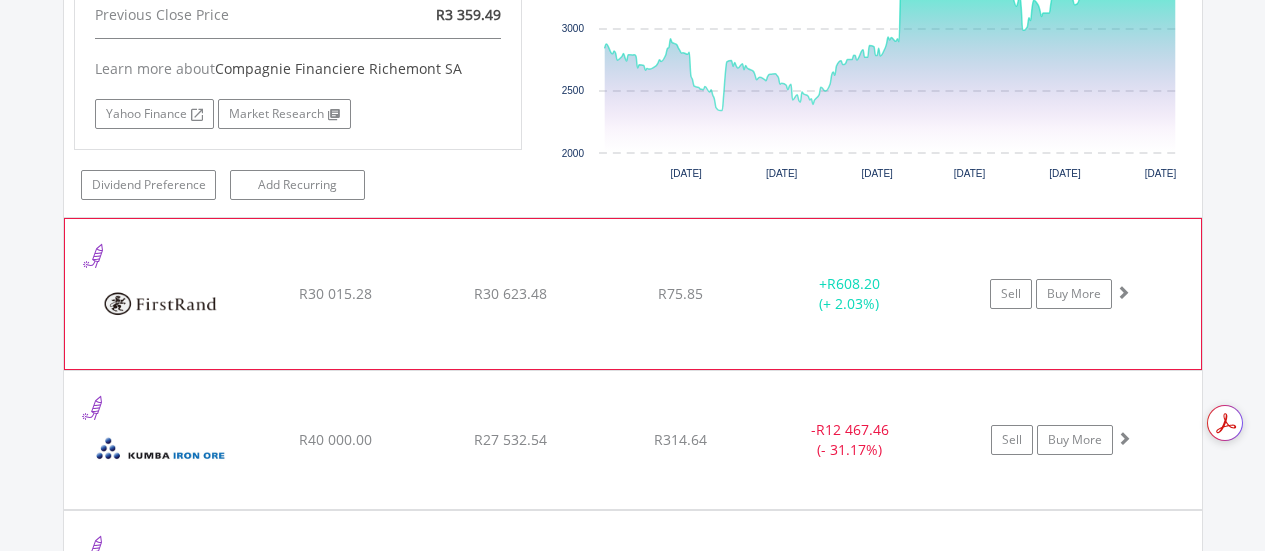 click at bounding box center (1123, 292) 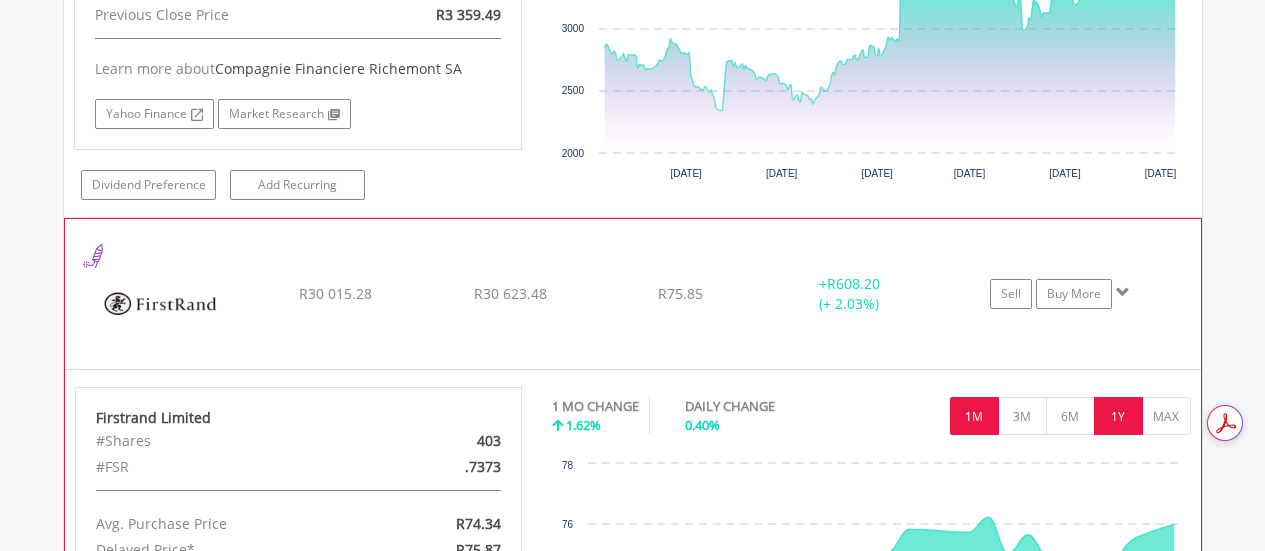 click on "1Y" at bounding box center (1118, 416) 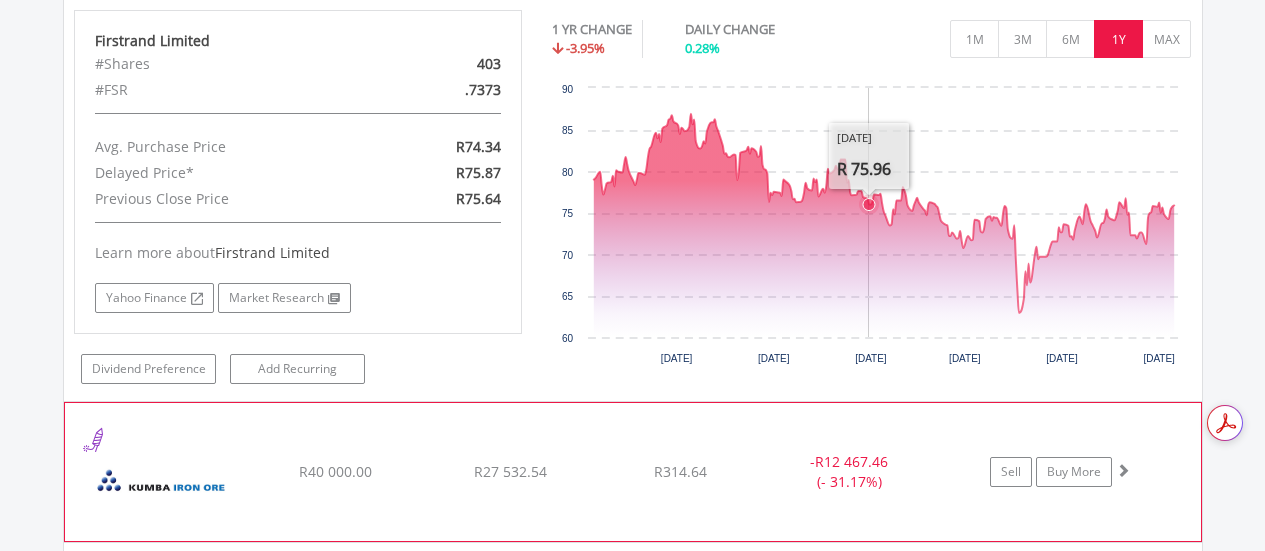 scroll, scrollTop: 7909, scrollLeft: 0, axis: vertical 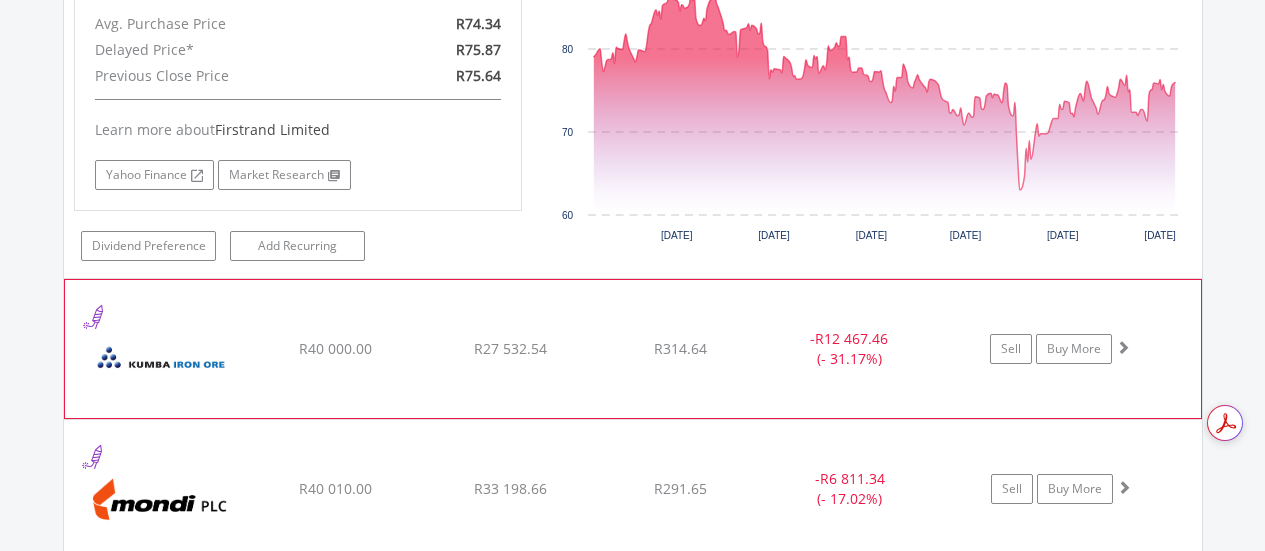 click on "﻿
Kumba Iron Ore Limited
R40 000.00
R27 532.54
R314.64
-  R12 467.46 (- 31.17%)
Sell
Buy More" at bounding box center [633, -6283] 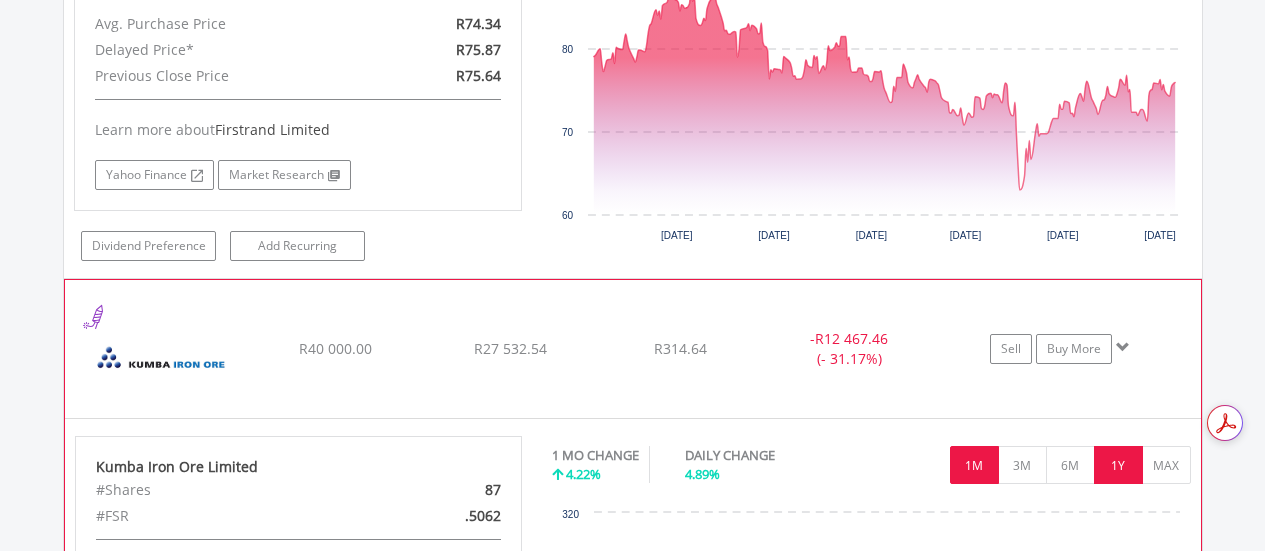 click on "1Y" at bounding box center (1118, 465) 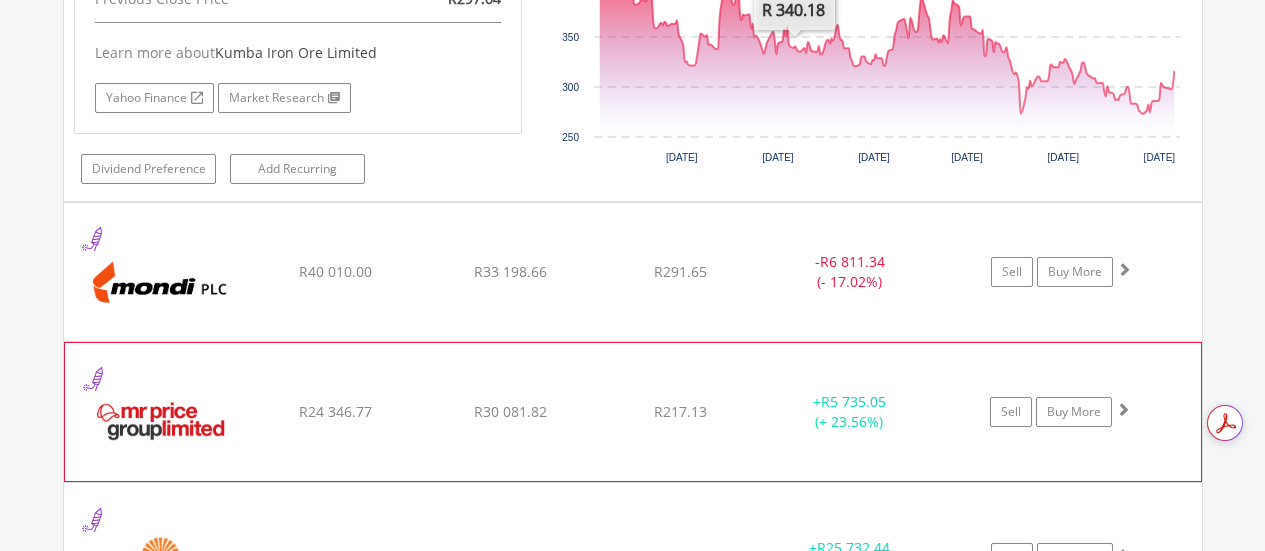 scroll, scrollTop: 8609, scrollLeft: 0, axis: vertical 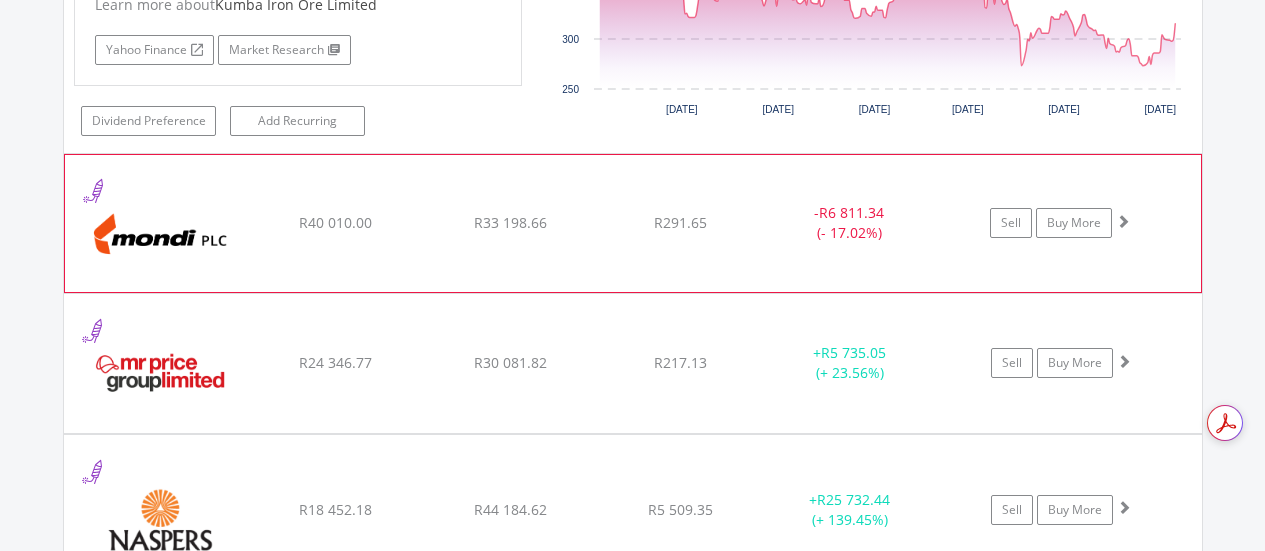 click at bounding box center (1123, 221) 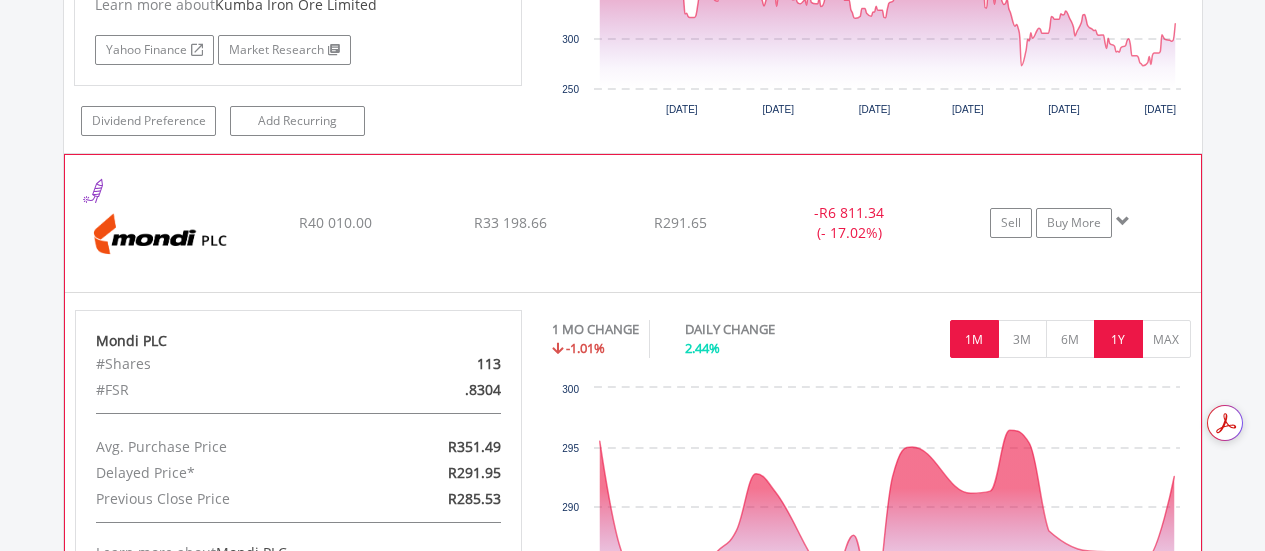 click on "1Y" at bounding box center [1118, 339] 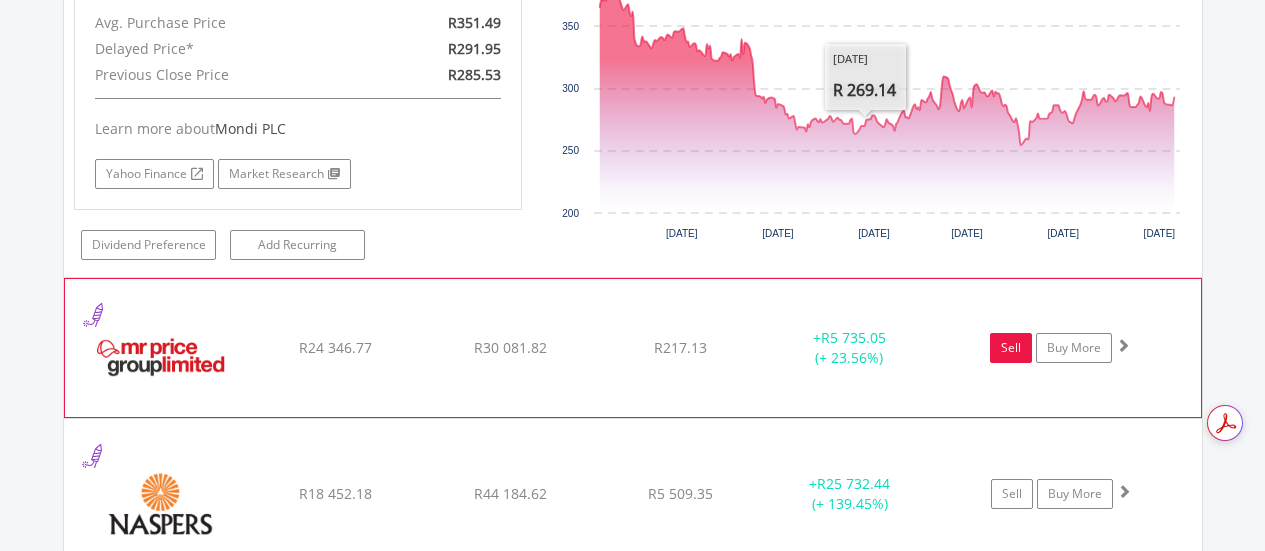 scroll, scrollTop: 9035, scrollLeft: 0, axis: vertical 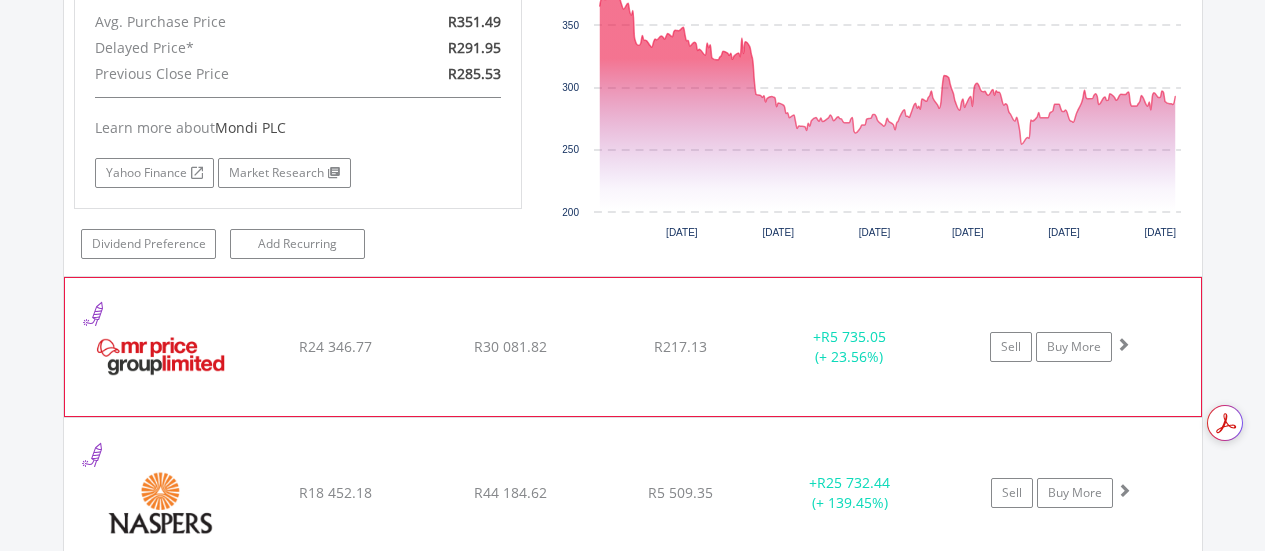 click at bounding box center [1123, 344] 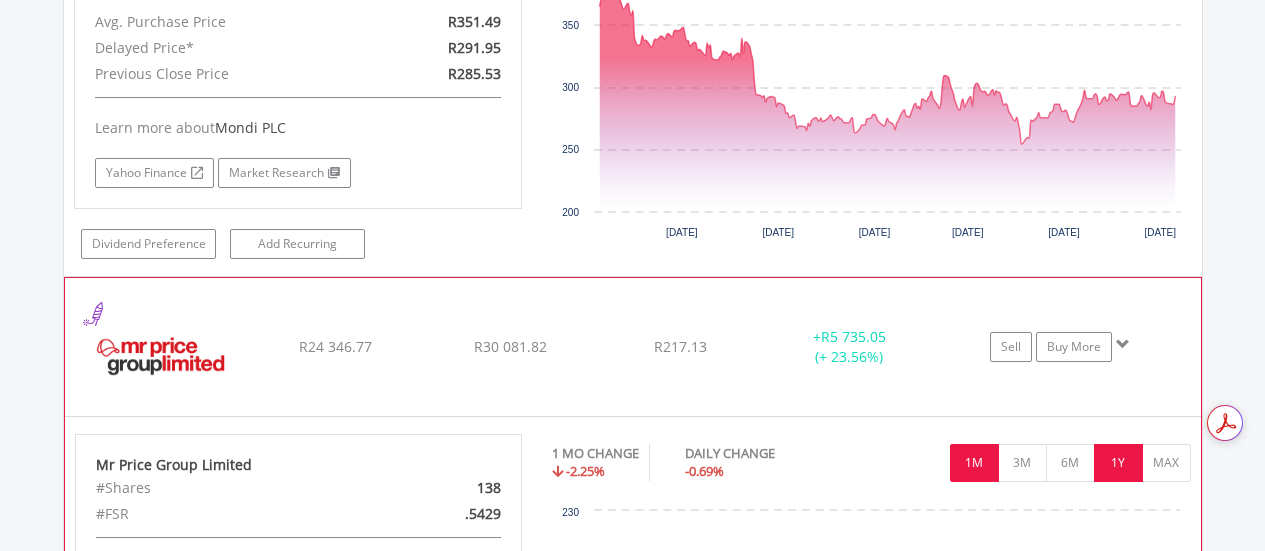 click on "1Y" at bounding box center (1118, 463) 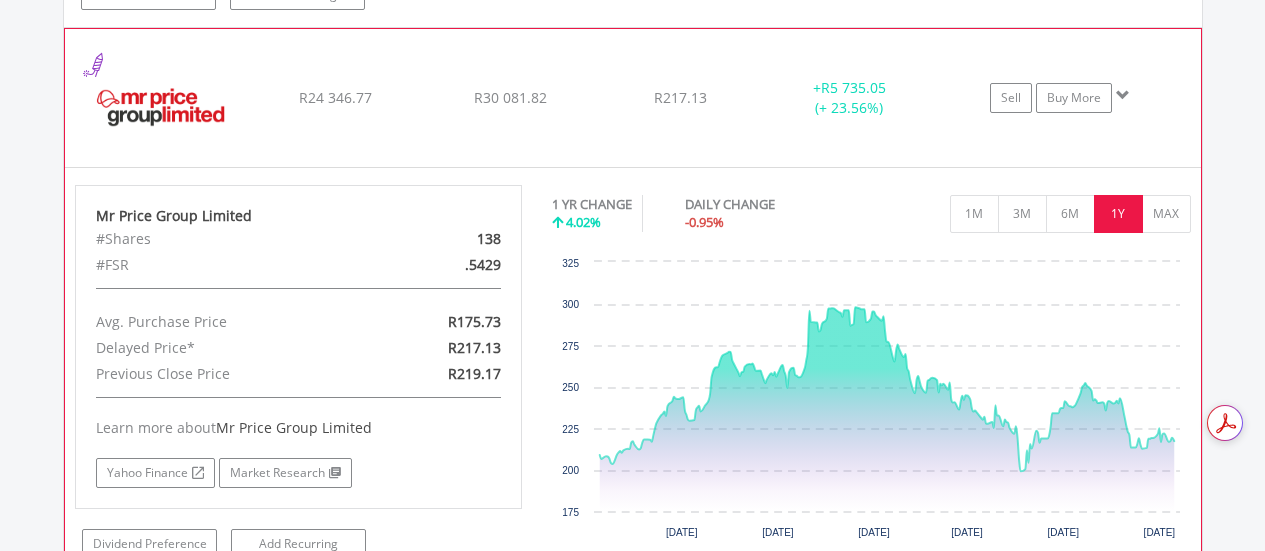 scroll, scrollTop: 9310, scrollLeft: 0, axis: vertical 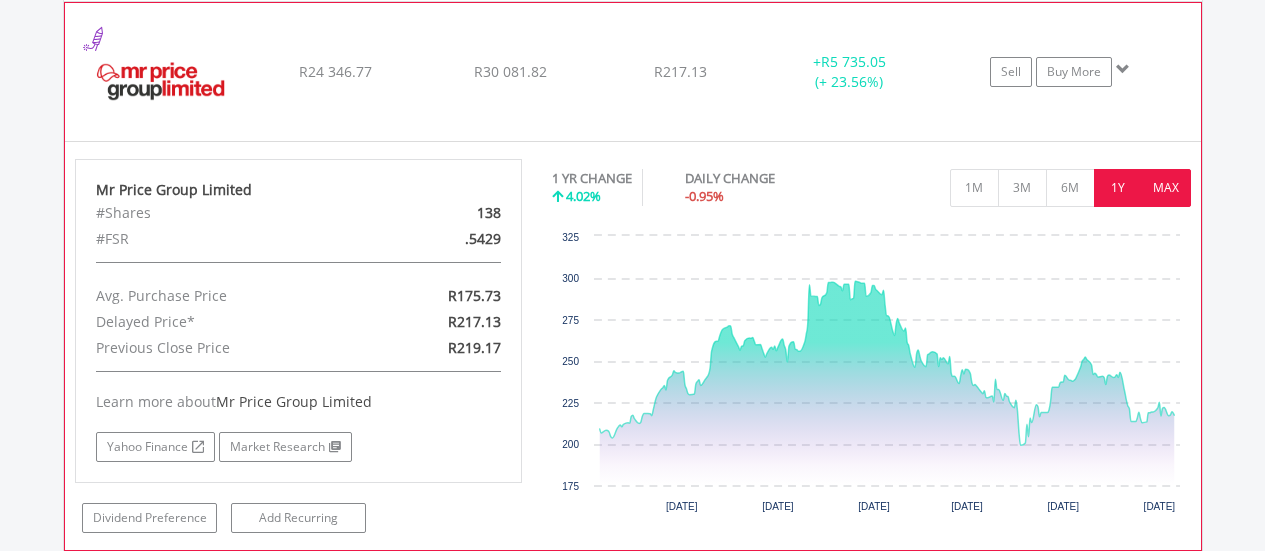 click on "MAX" at bounding box center (1166, 188) 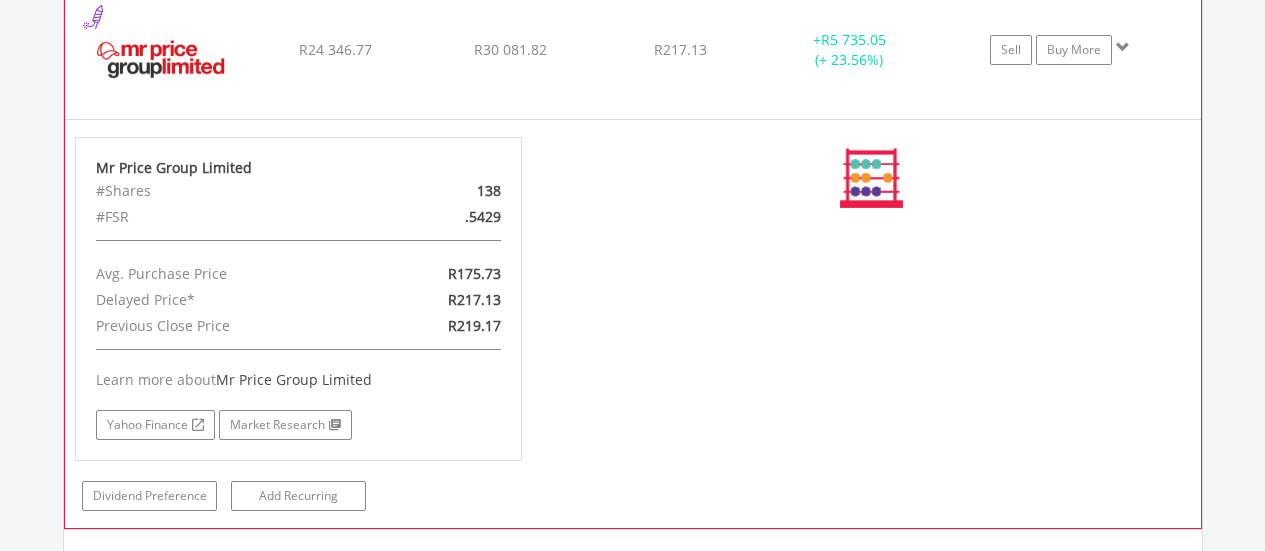 scroll, scrollTop: 9335, scrollLeft: 0, axis: vertical 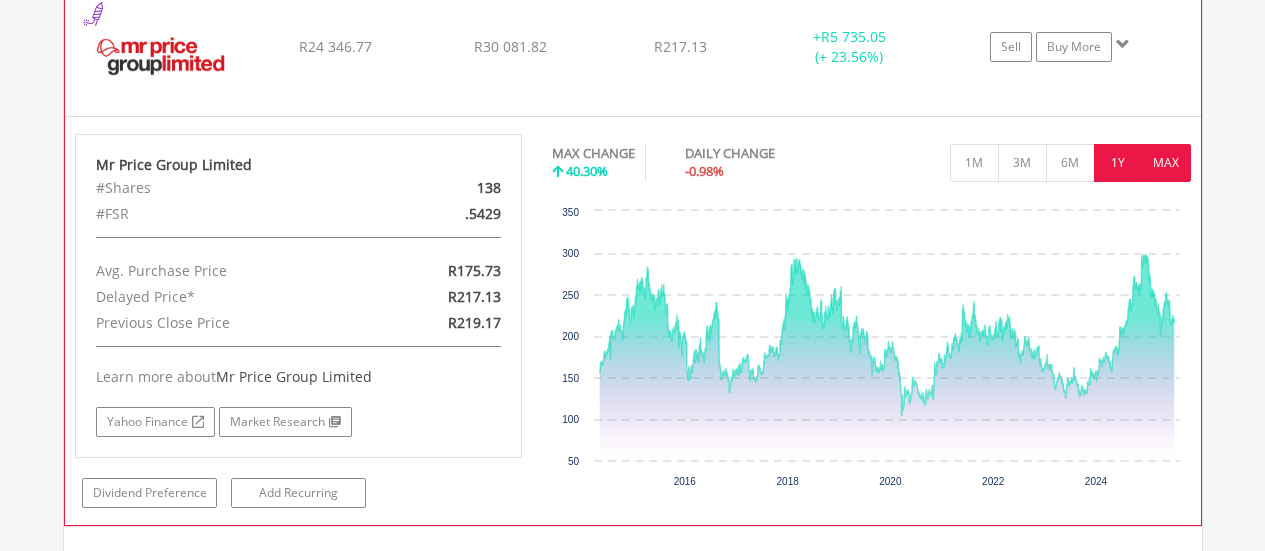 click on "1Y" at bounding box center (1118, 163) 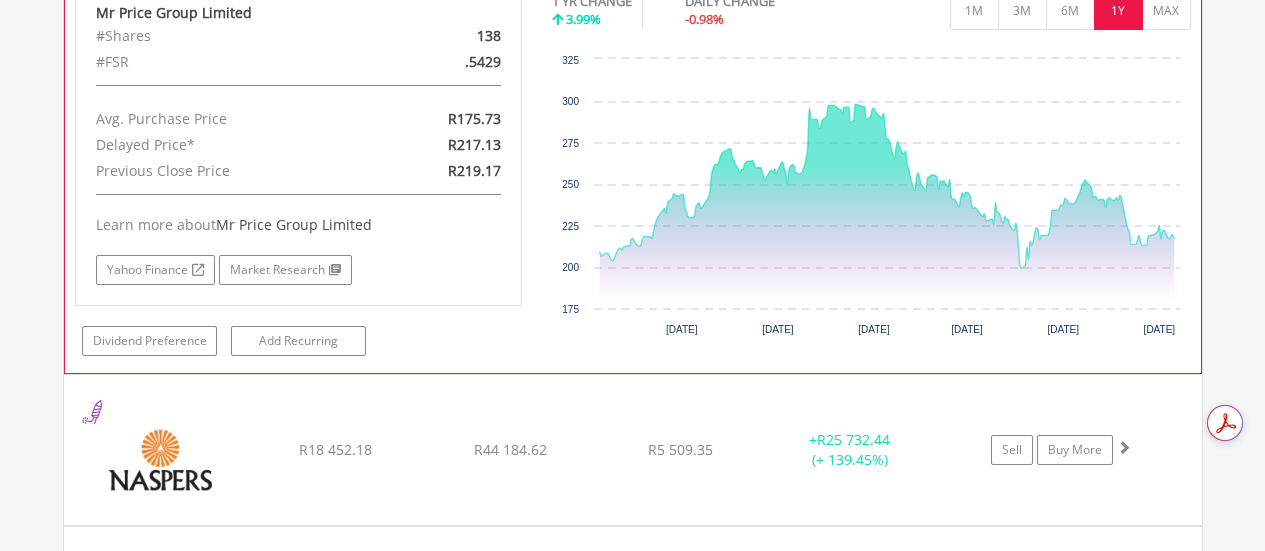 scroll, scrollTop: 9560, scrollLeft: 0, axis: vertical 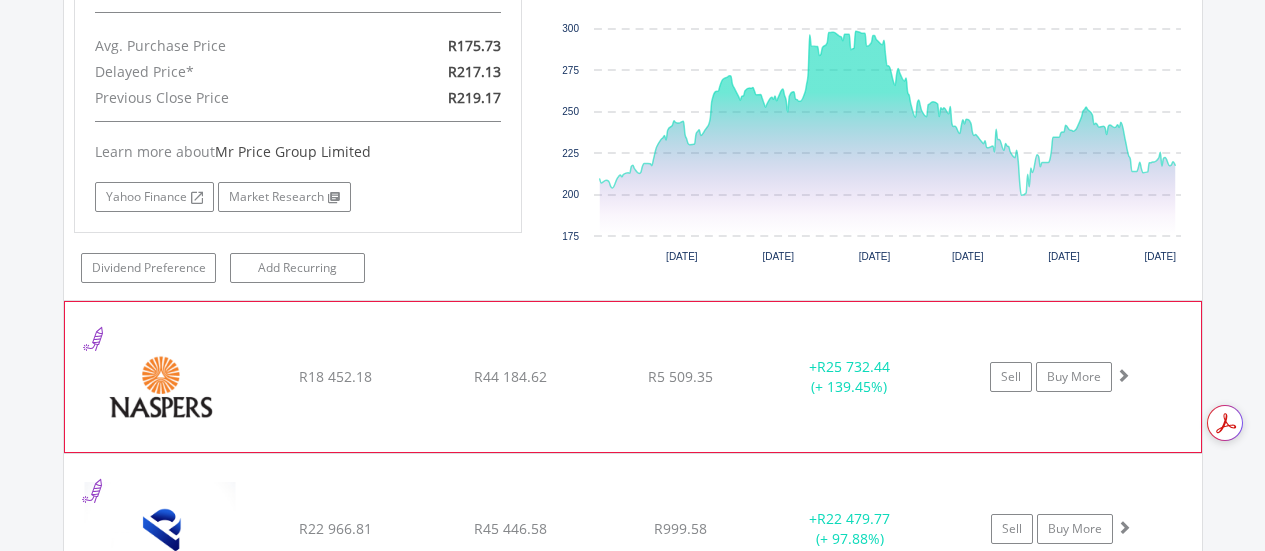 click at bounding box center [1123, 375] 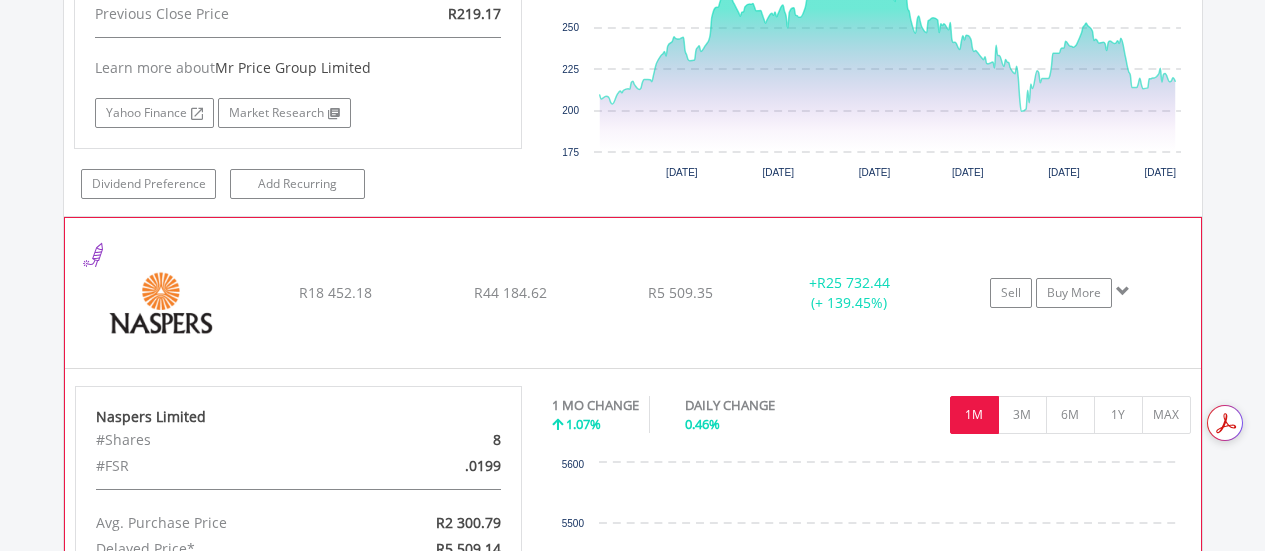 scroll, scrollTop: 9785, scrollLeft: 0, axis: vertical 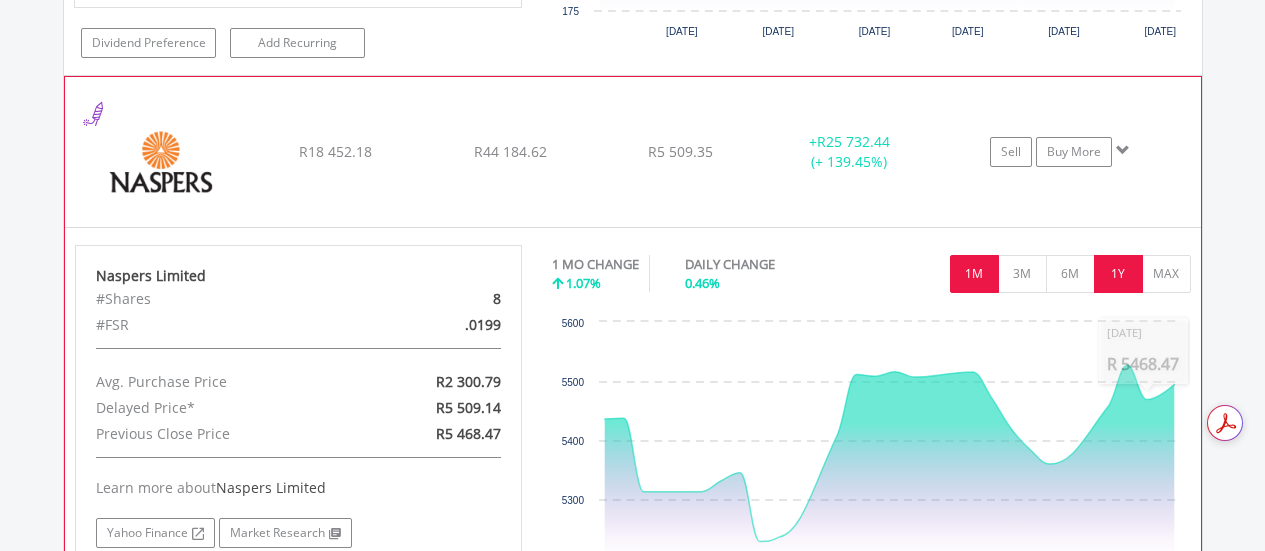 click on "1Y" at bounding box center (1118, 274) 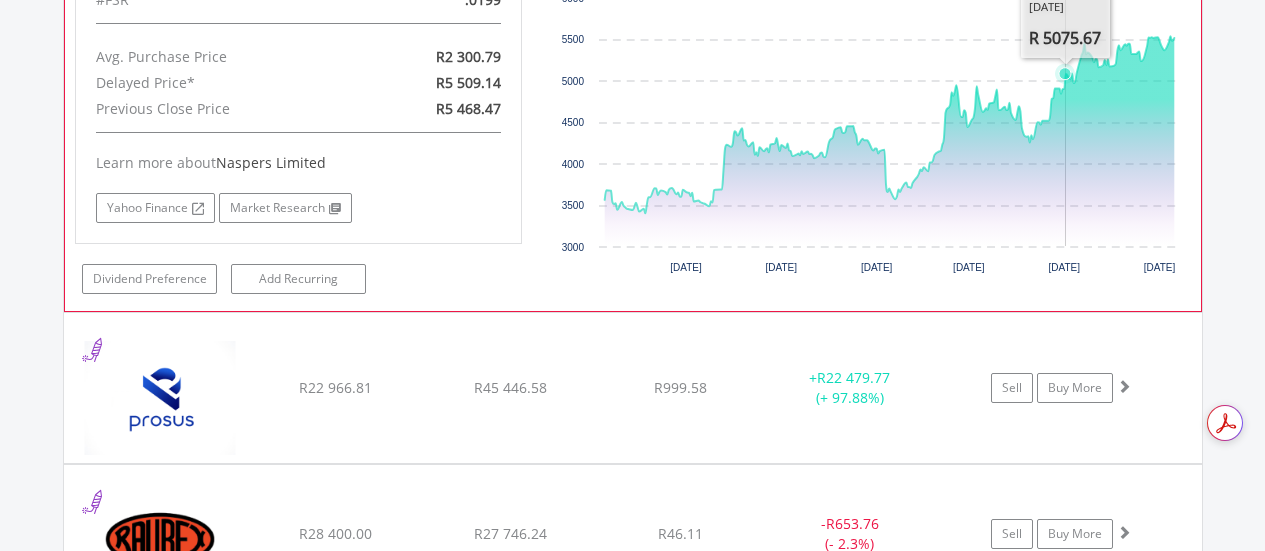 scroll, scrollTop: 10110, scrollLeft: 0, axis: vertical 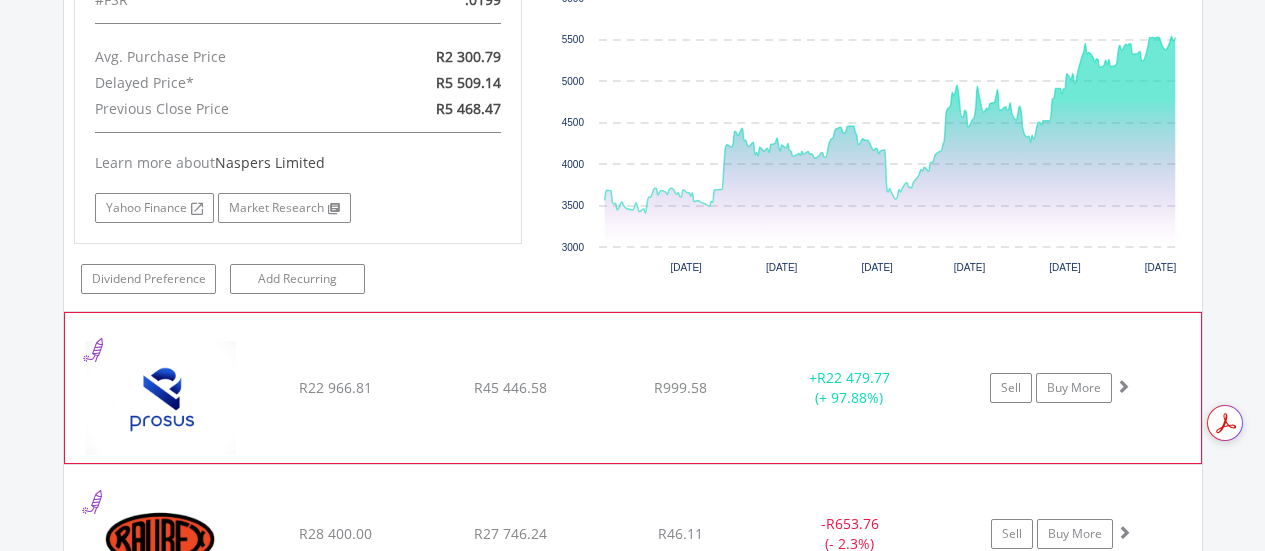 click at bounding box center [1123, 386] 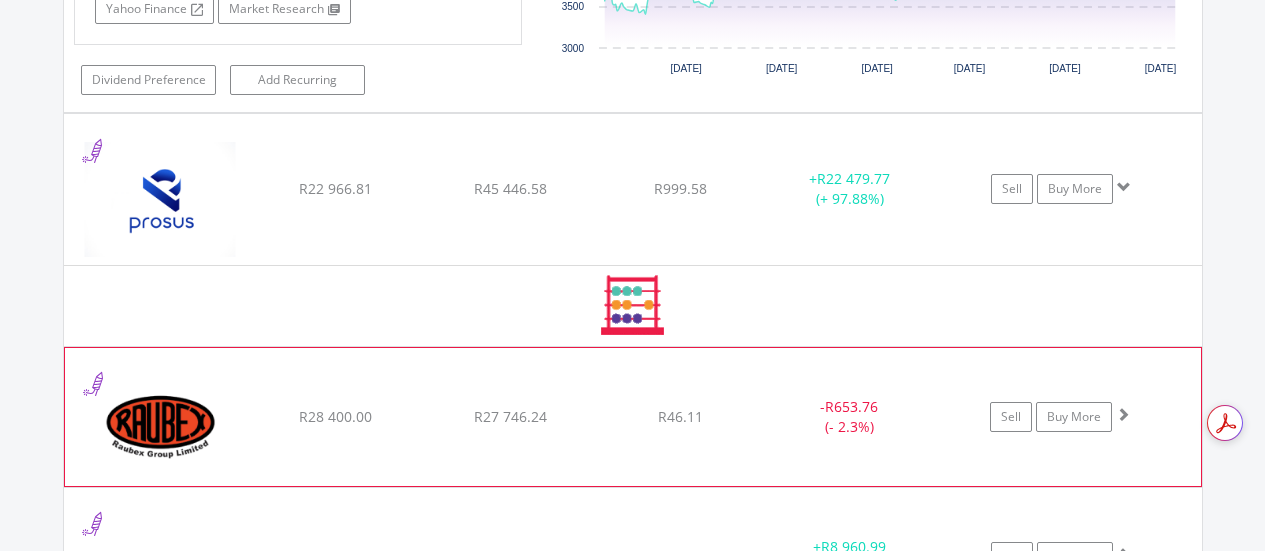 scroll, scrollTop: 10310, scrollLeft: 0, axis: vertical 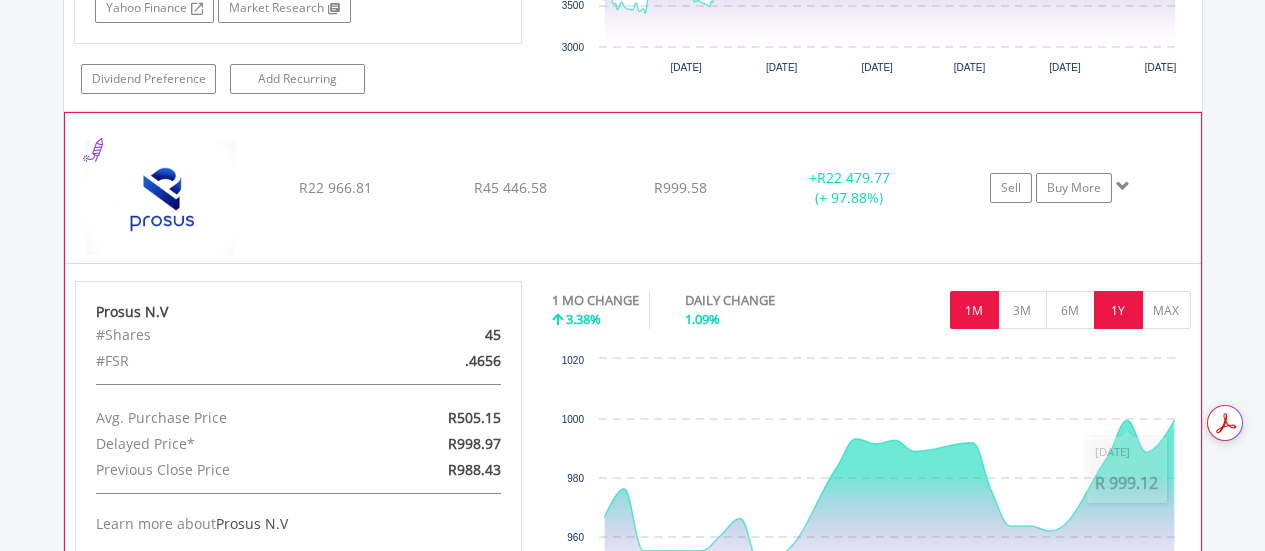click on "1Y" at bounding box center [1118, 310] 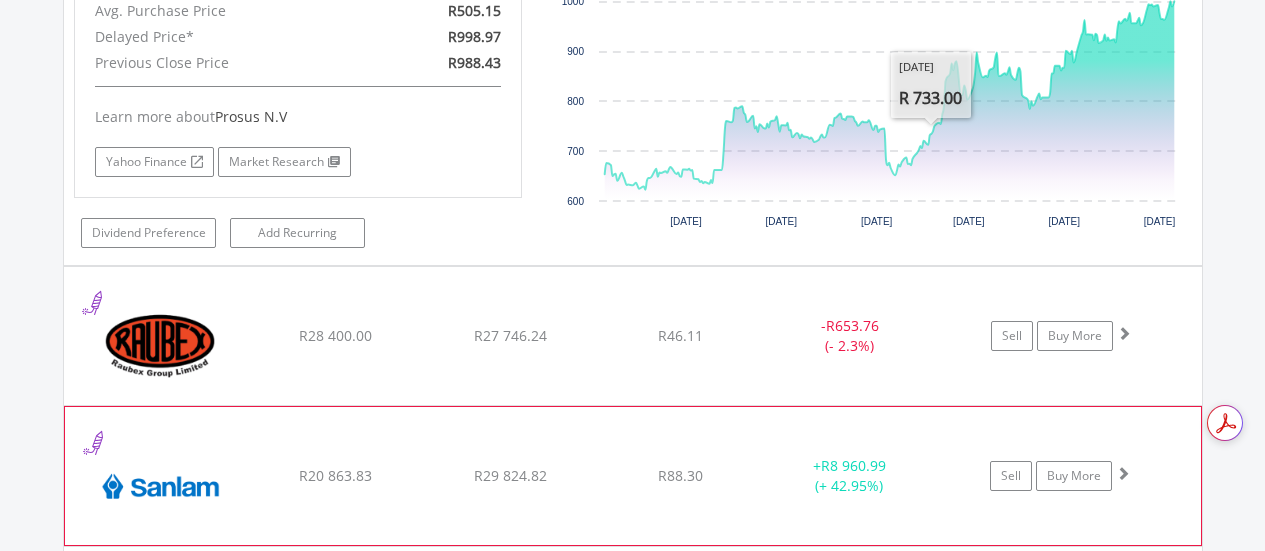 scroll, scrollTop: 10735, scrollLeft: 0, axis: vertical 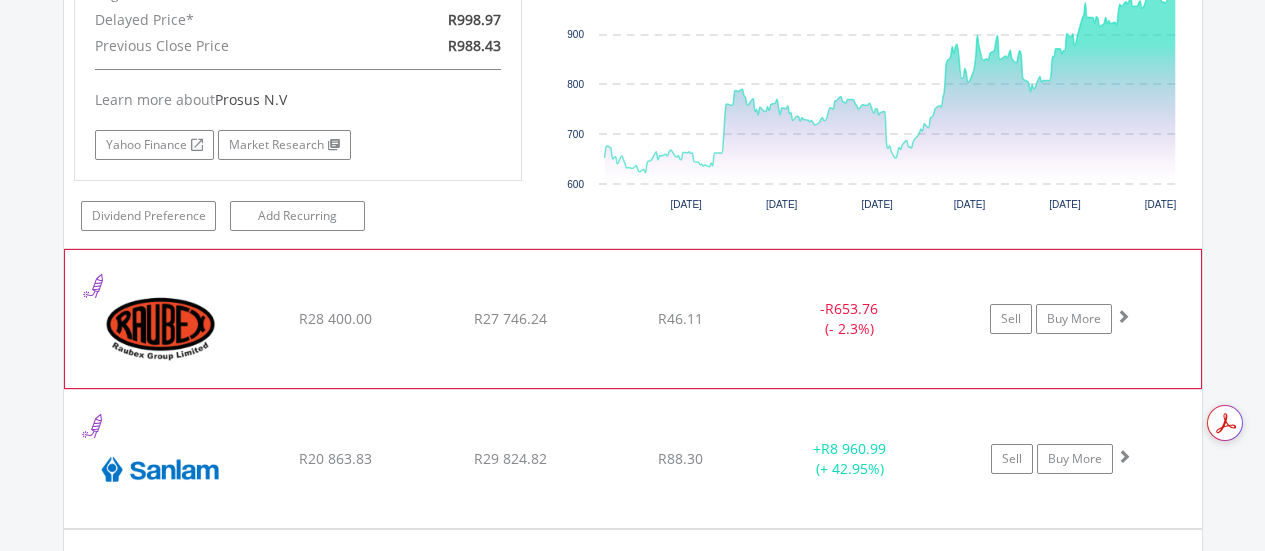 click at bounding box center [1123, 316] 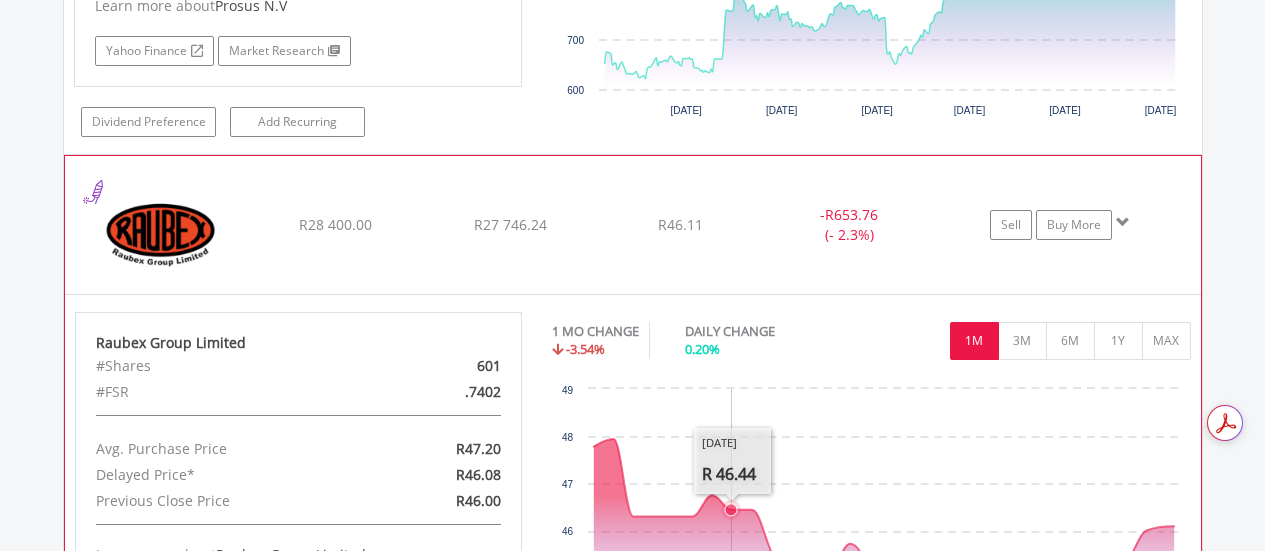 scroll, scrollTop: 10935, scrollLeft: 0, axis: vertical 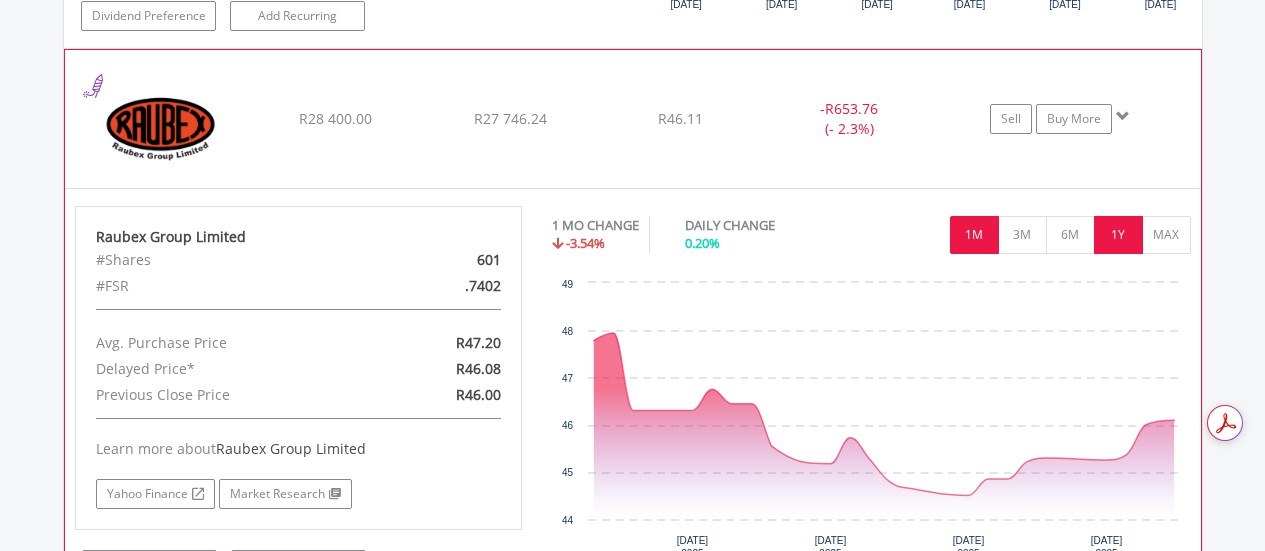 click on "1Y" at bounding box center [1118, 235] 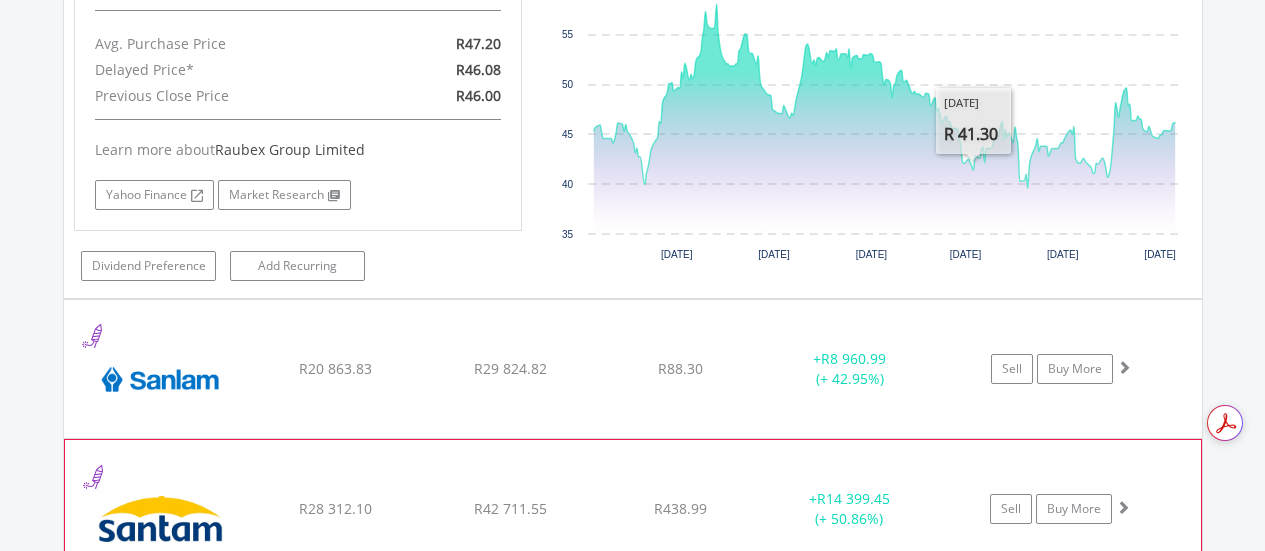 scroll, scrollTop: 11235, scrollLeft: 0, axis: vertical 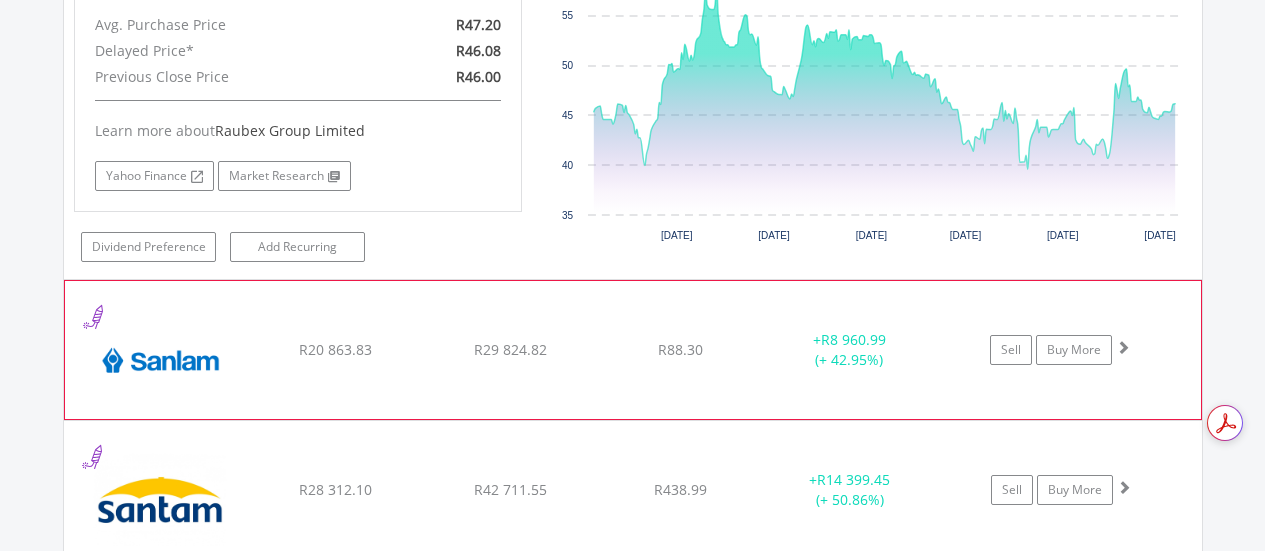 click on "Sell
Buy More" at bounding box center (1071, -9602) 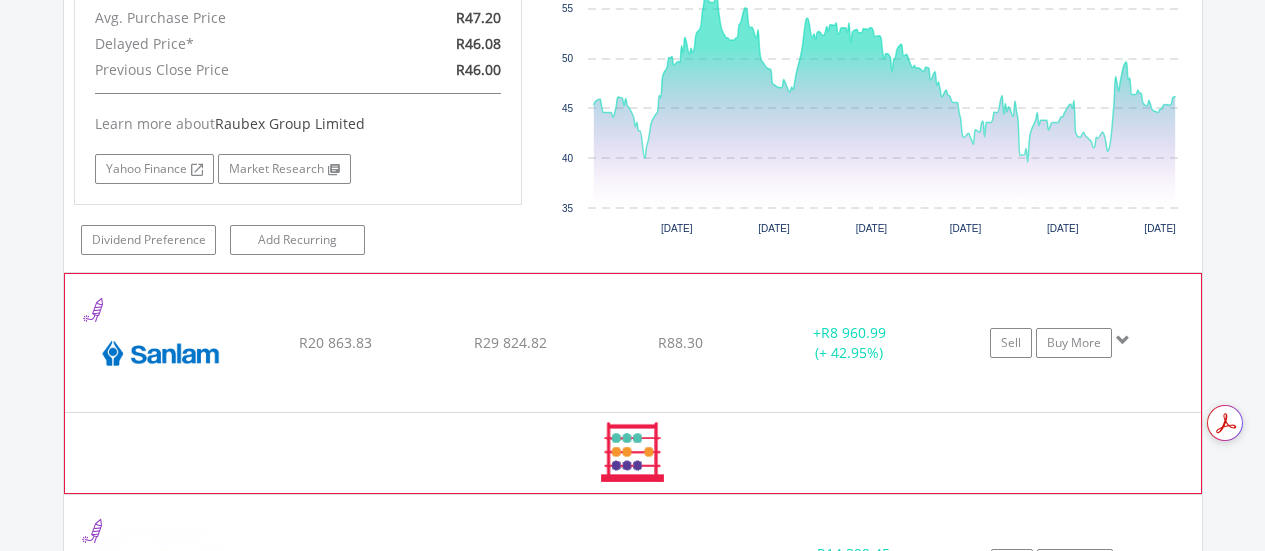 scroll, scrollTop: 11260, scrollLeft: 0, axis: vertical 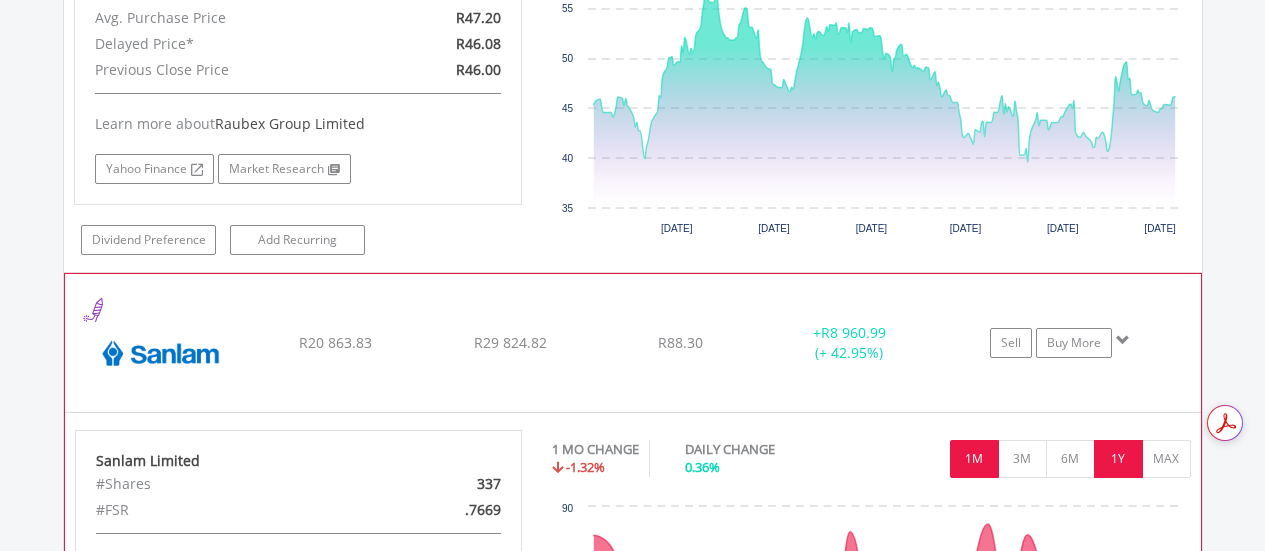 click on "1Y" at bounding box center (1118, 459) 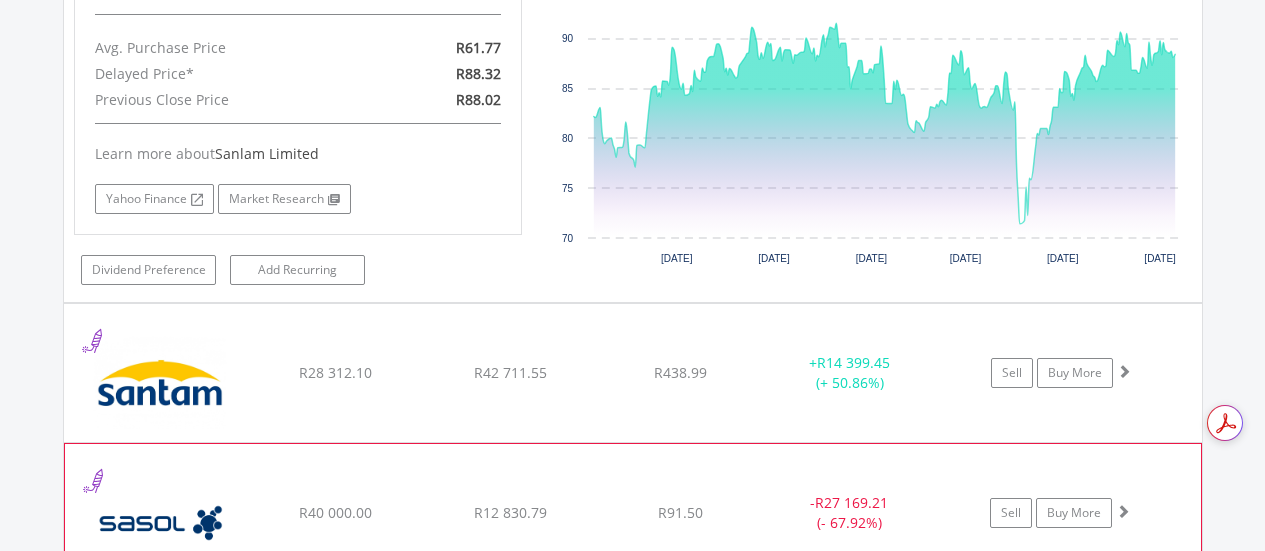 scroll, scrollTop: 11811, scrollLeft: 0, axis: vertical 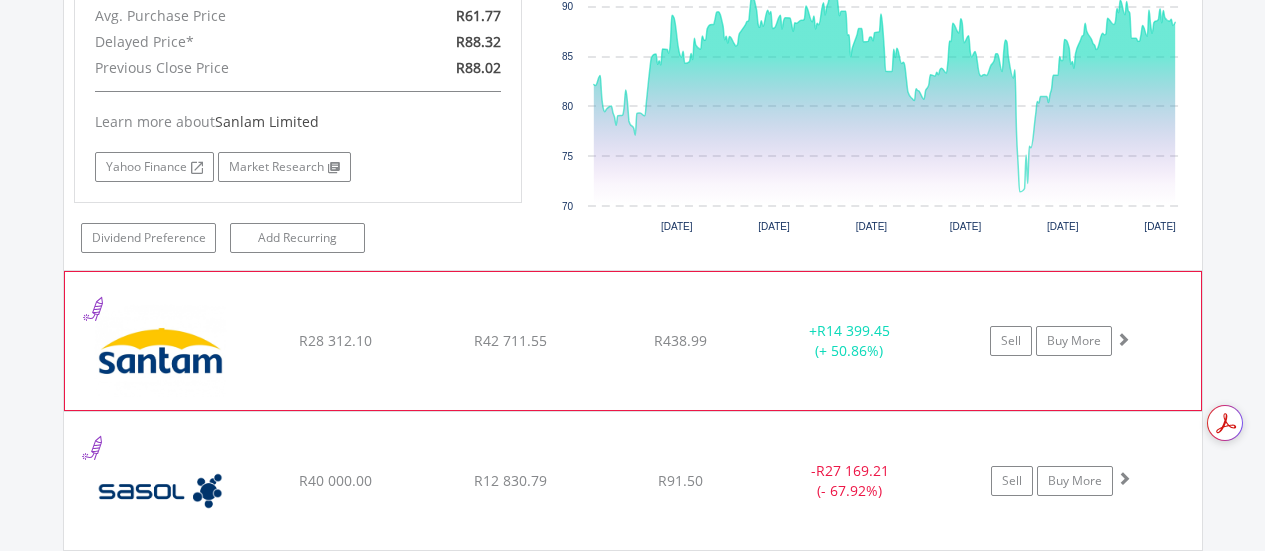 click at bounding box center (1123, 339) 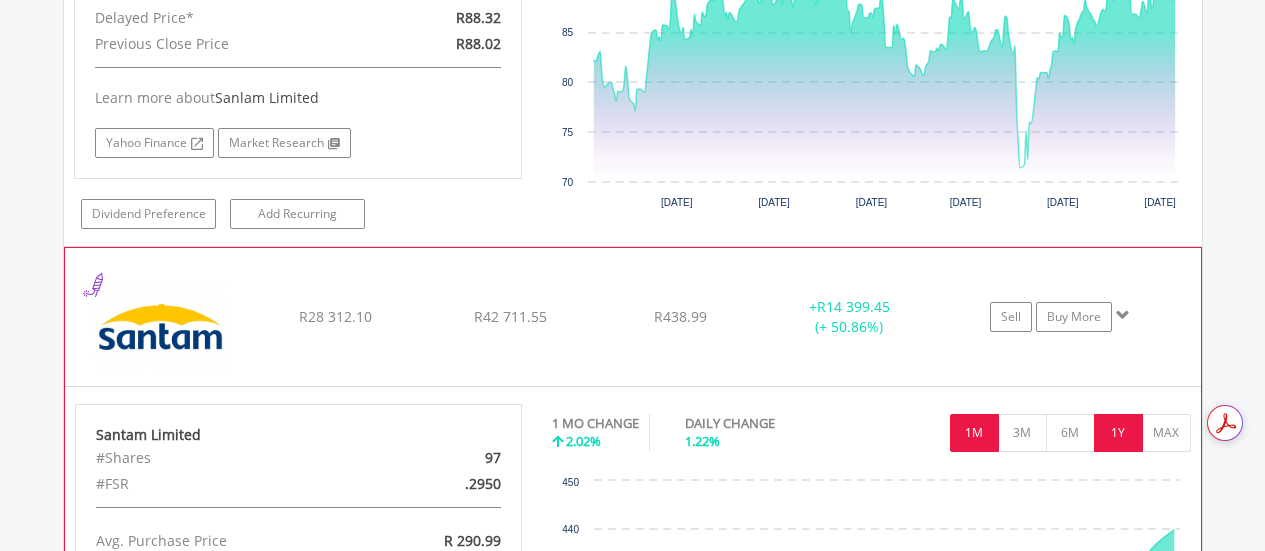 scroll, scrollTop: 11836, scrollLeft: 0, axis: vertical 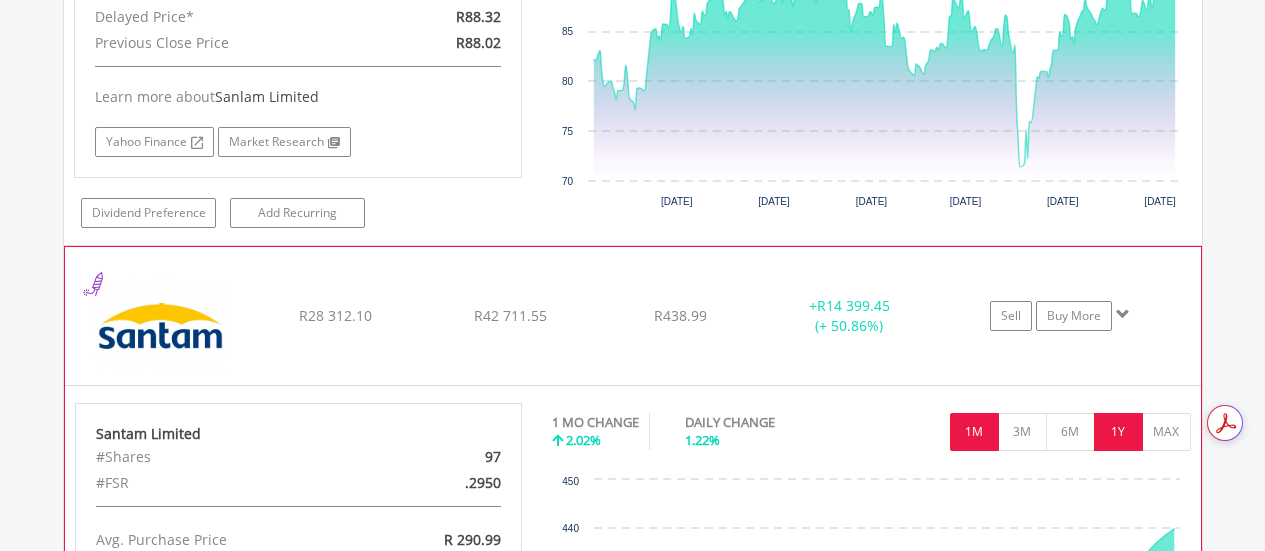 click on "1 MO CHANGE
2.02%
DAILY CHANGE
1.22%
1M
3M
6M
1Y
MAX" at bounding box center [871, 436] 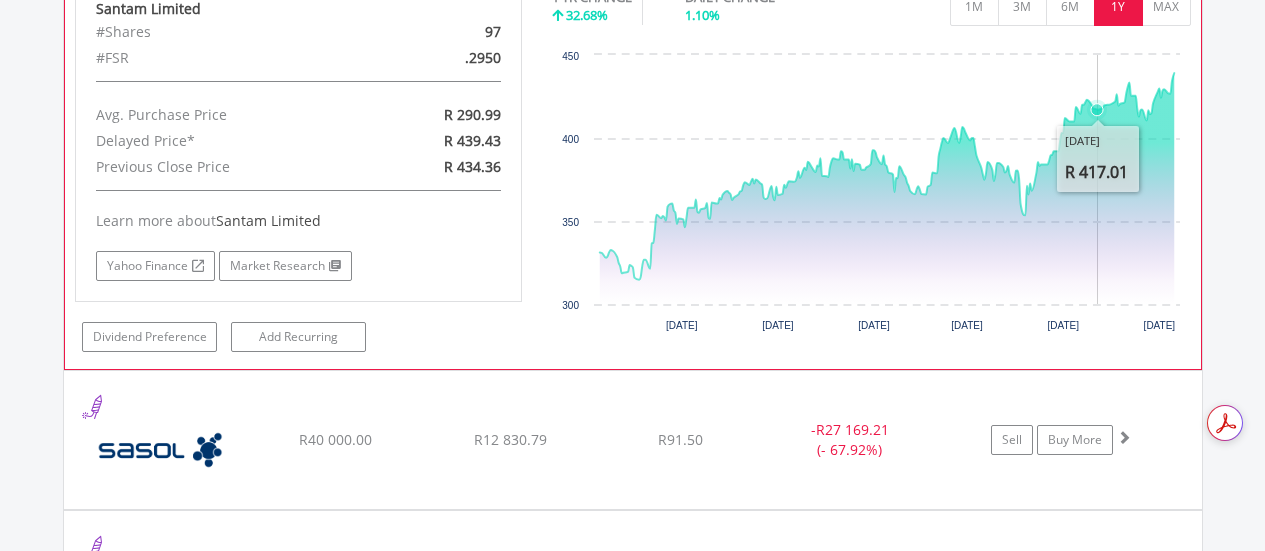 scroll, scrollTop: 12261, scrollLeft: 0, axis: vertical 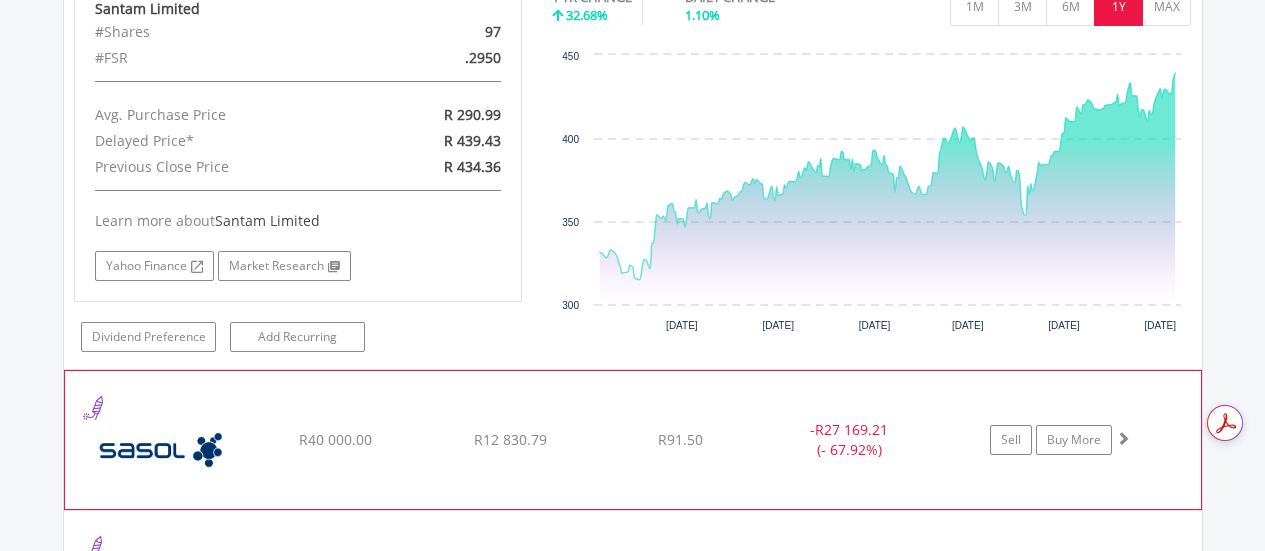 click at bounding box center (1123, 438) 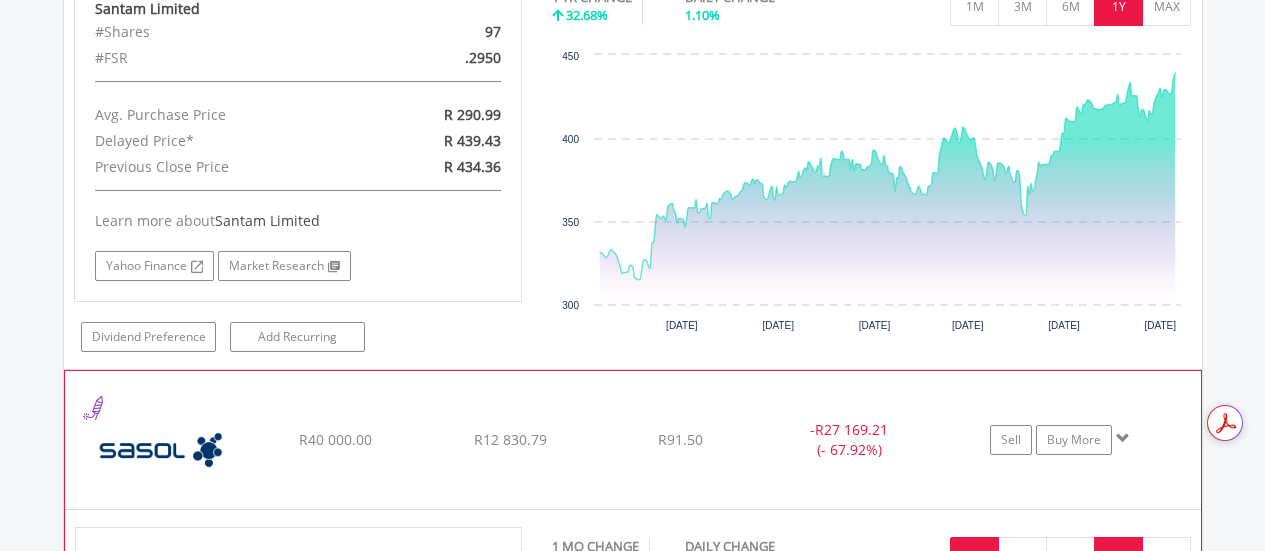 click on "1Y" at bounding box center [1118, 556] 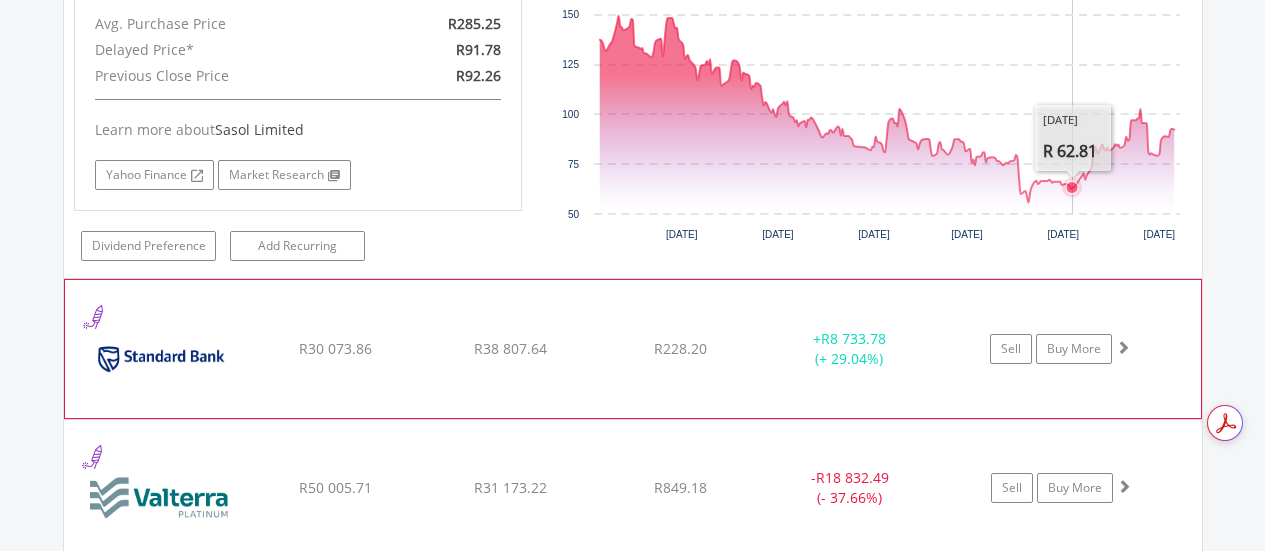 scroll, scrollTop: 12986, scrollLeft: 0, axis: vertical 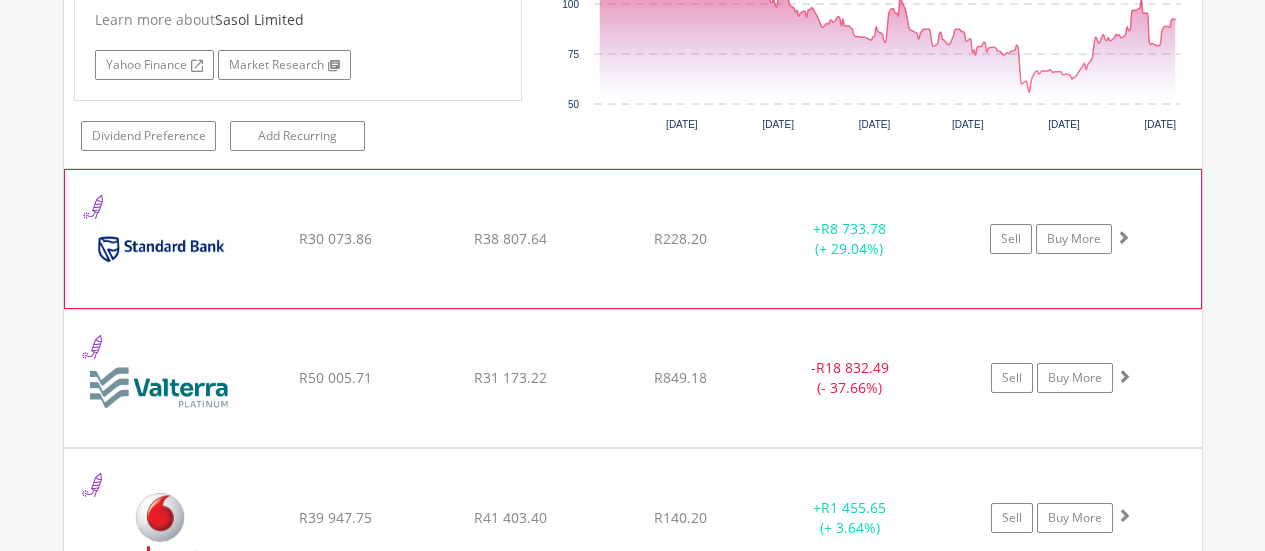 click on "﻿
Standard Bank Group Limited
R30 073.86
R38 807.64
R228.20
+  R8 733.78 (+ 29.04%)
Sell
Buy More" at bounding box center [633, -11360] 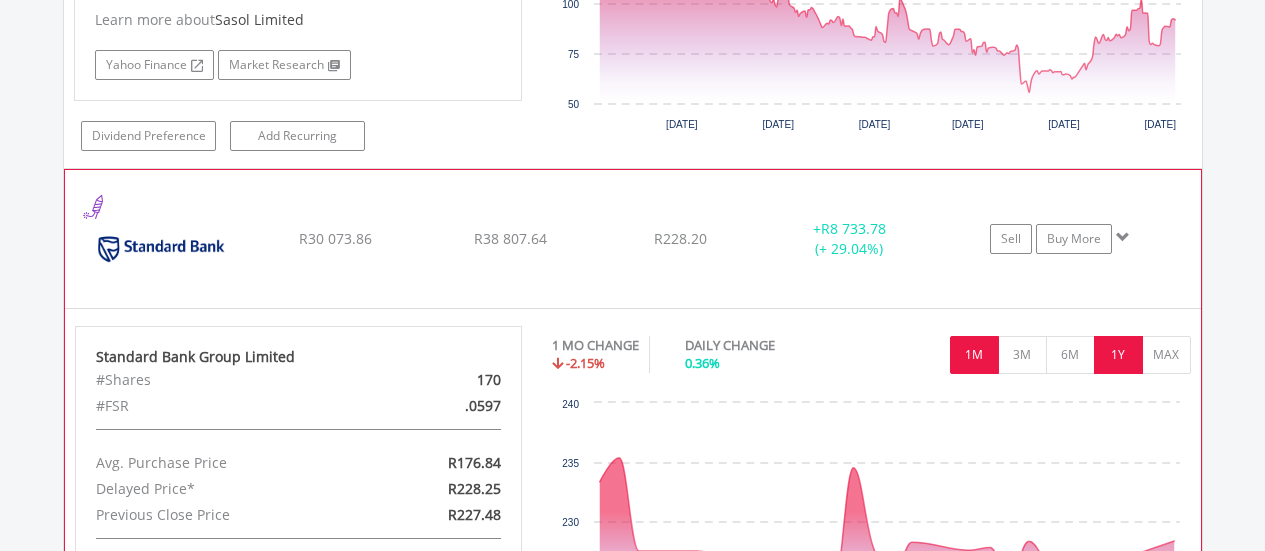 click on "1Y" at bounding box center [1118, 355] 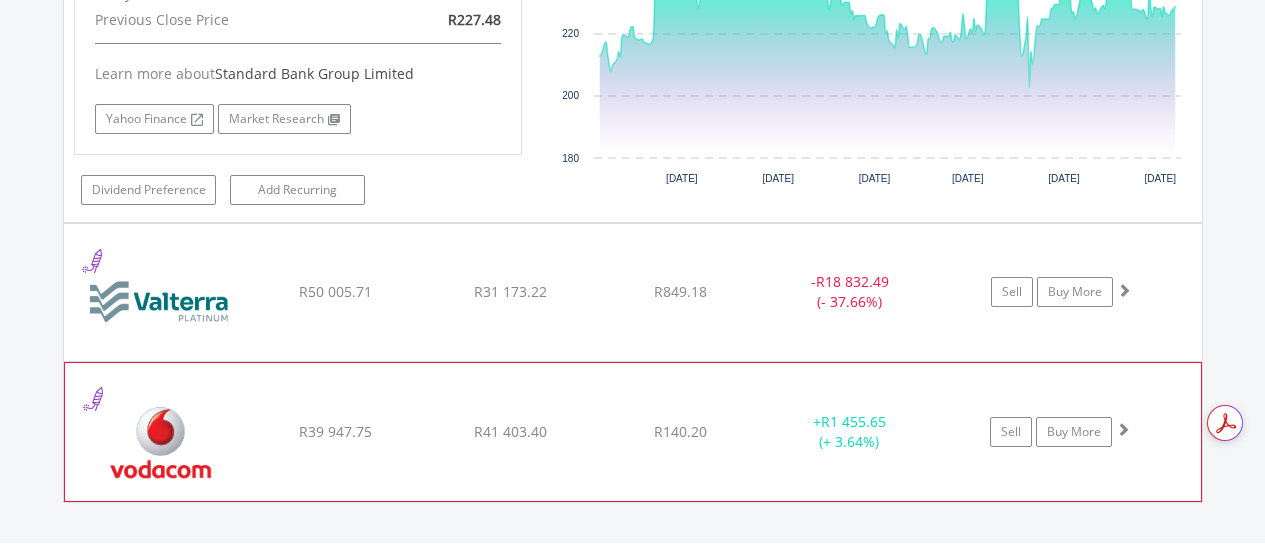 scroll, scrollTop: 13511, scrollLeft: 0, axis: vertical 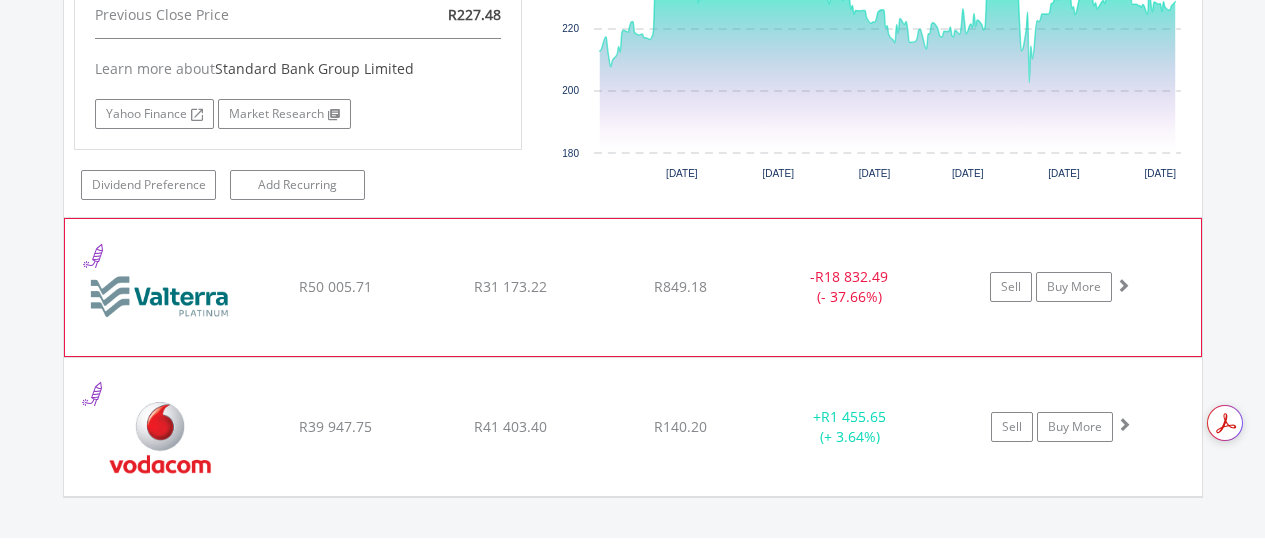 click at bounding box center [1123, 285] 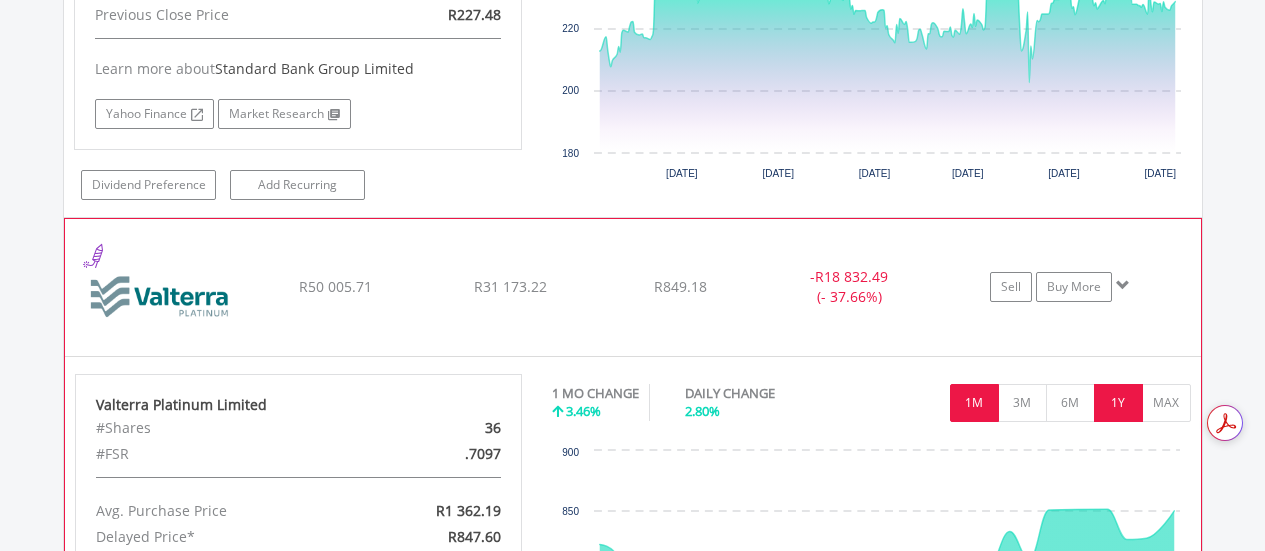 click on "1Y" at bounding box center (1118, 403) 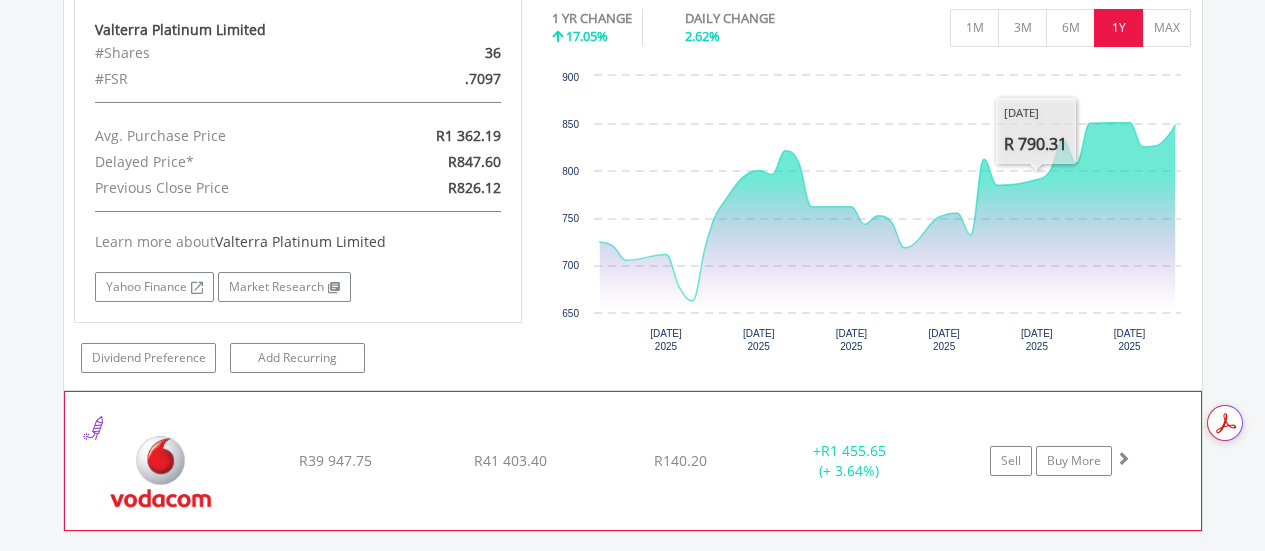 scroll, scrollTop: 13911, scrollLeft: 0, axis: vertical 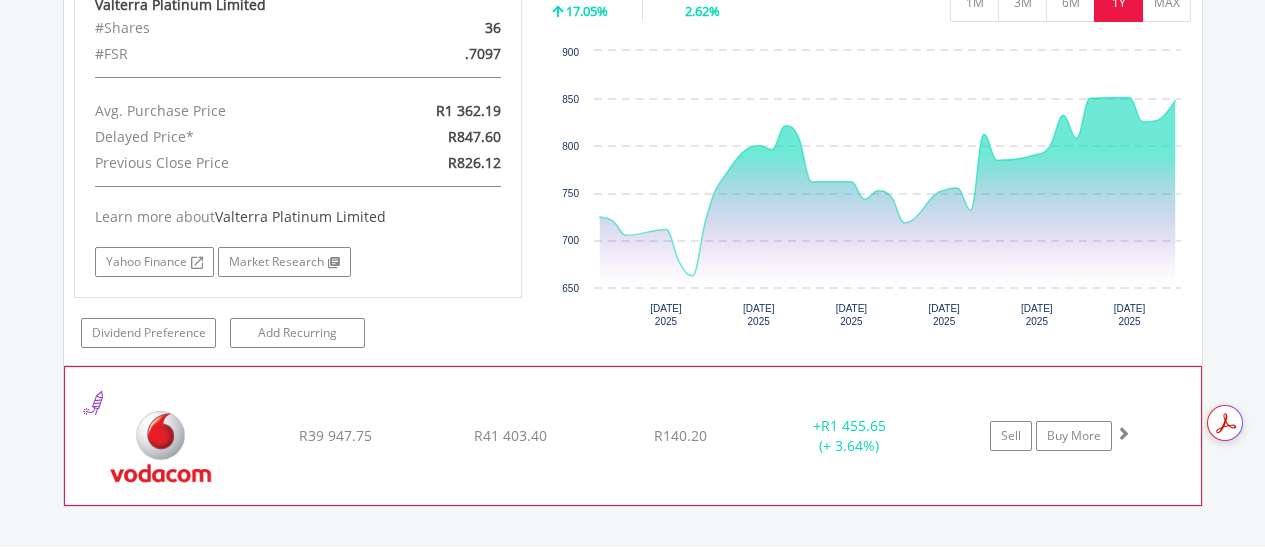 click at bounding box center (1123, 433) 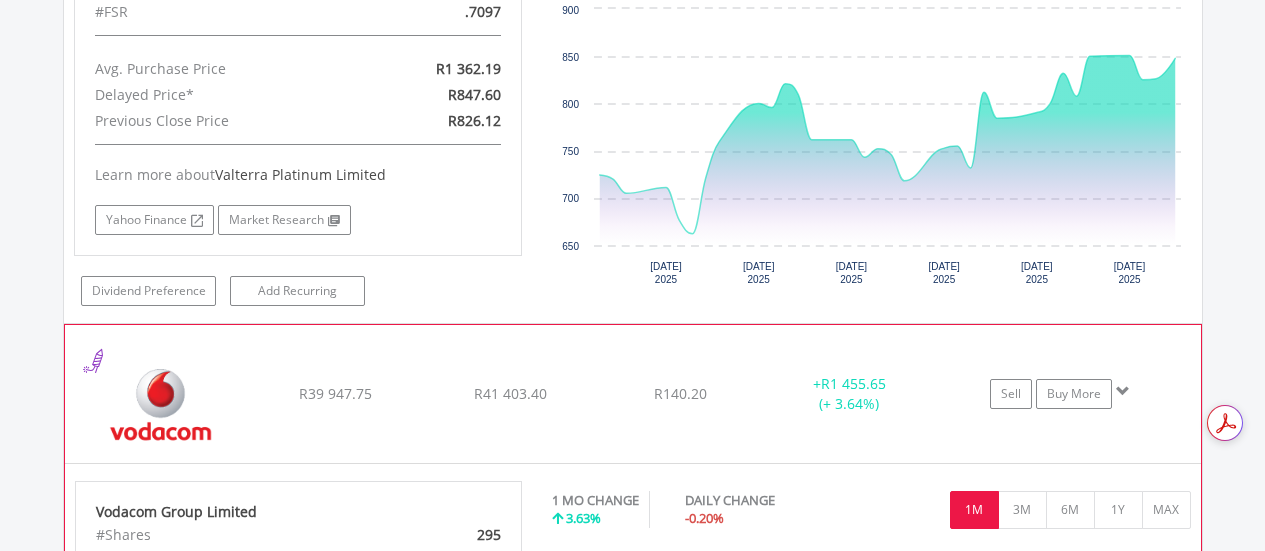 scroll, scrollTop: 13961, scrollLeft: 0, axis: vertical 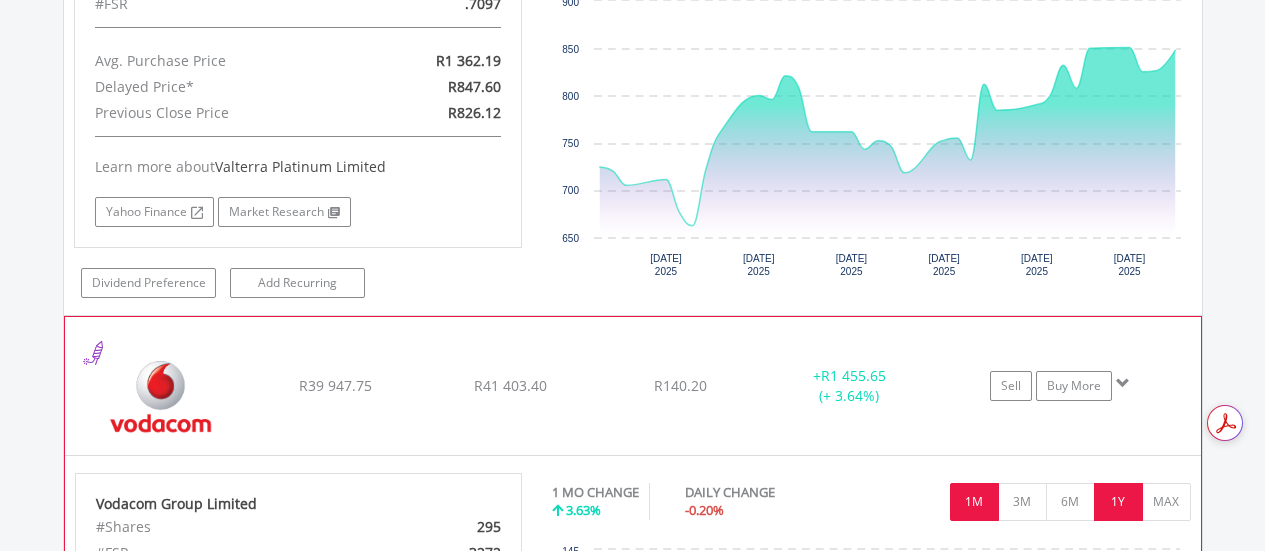 click on "1Y" at bounding box center (1118, 502) 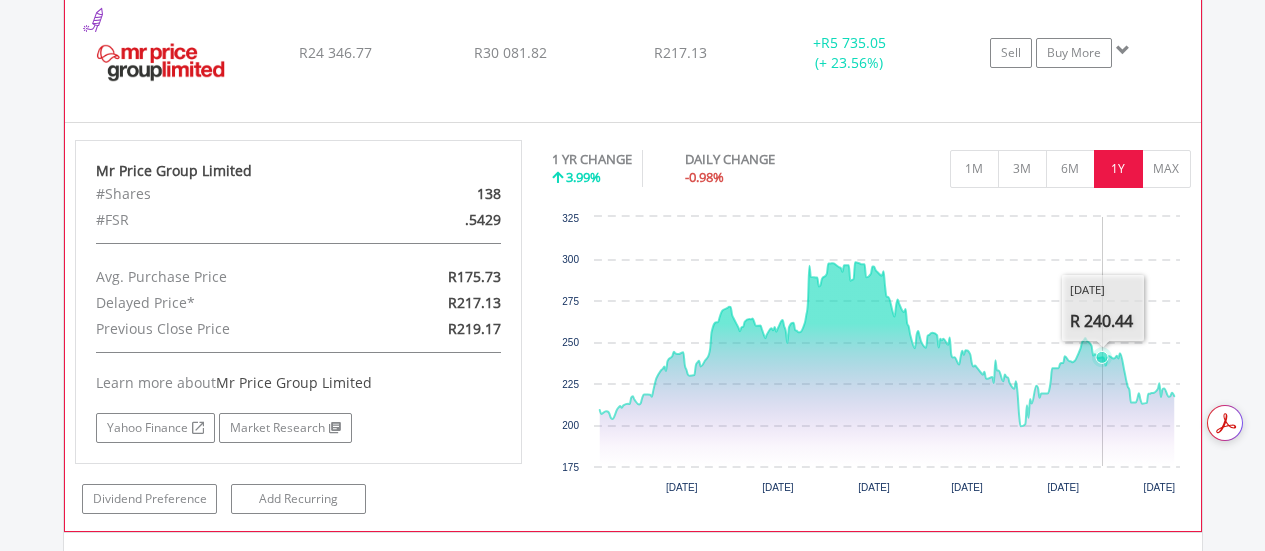scroll, scrollTop: 9337, scrollLeft: 0, axis: vertical 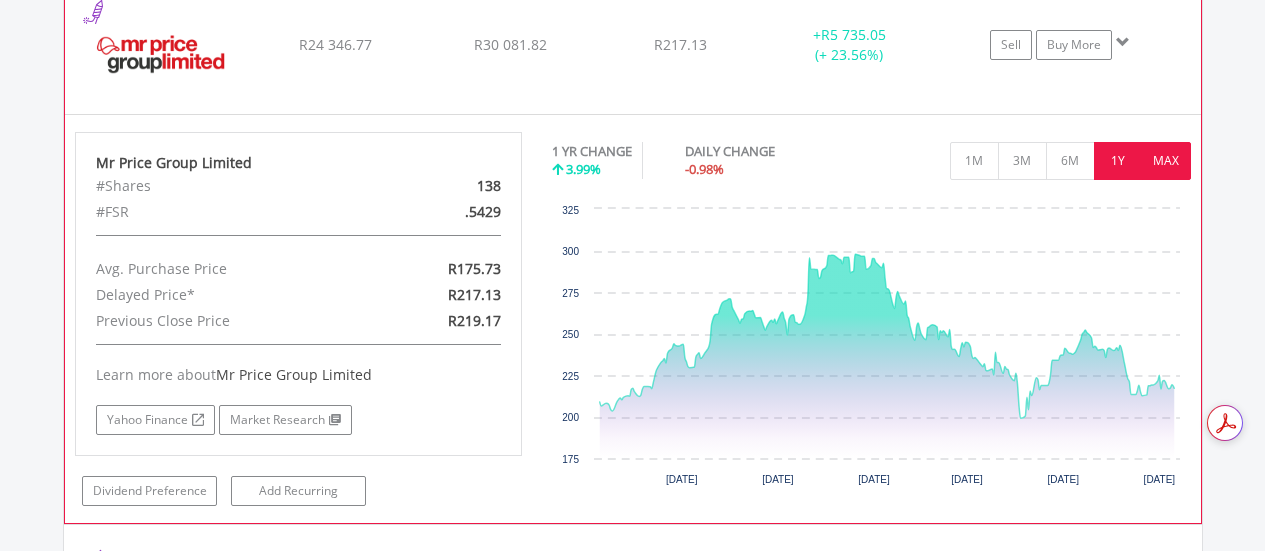click on "MAX" at bounding box center (1166, 161) 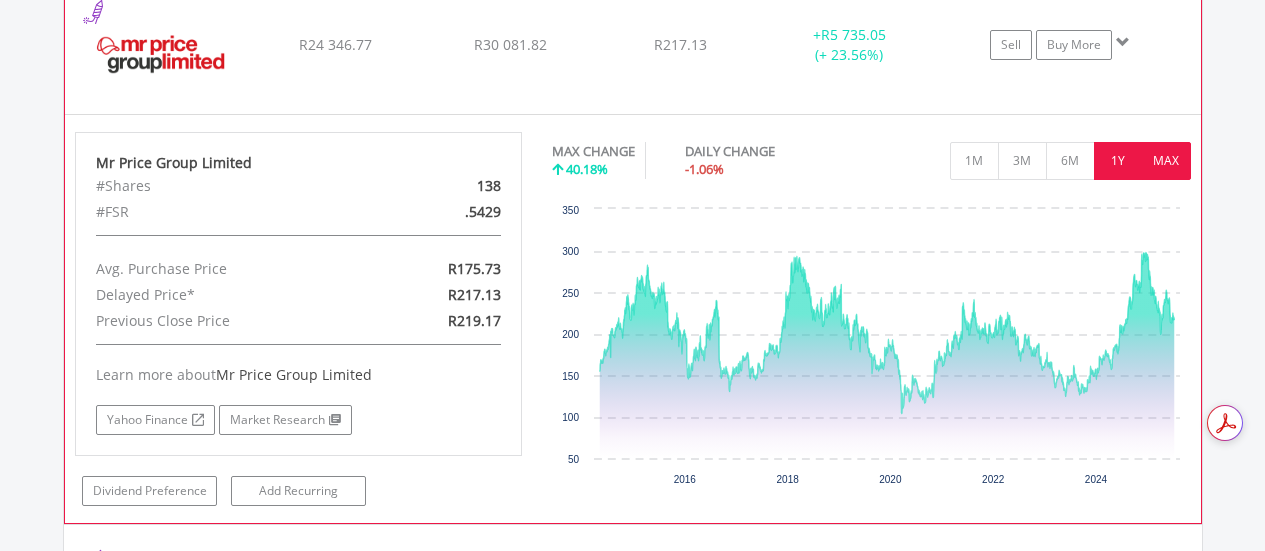 click on "1Y" at bounding box center (1118, 161) 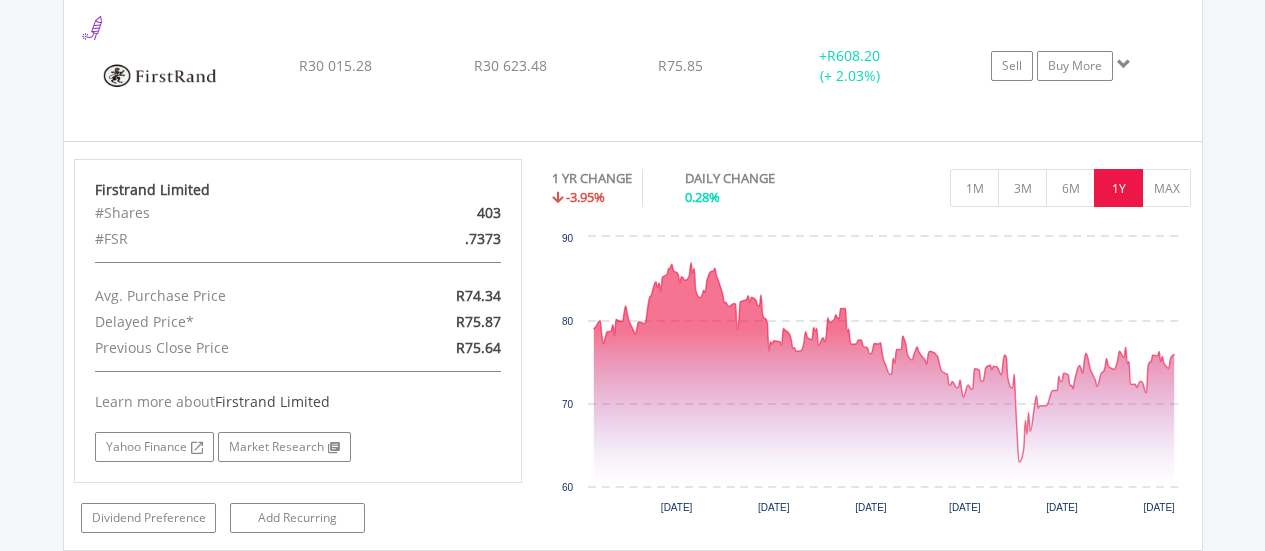 scroll, scrollTop: 7662, scrollLeft: 0, axis: vertical 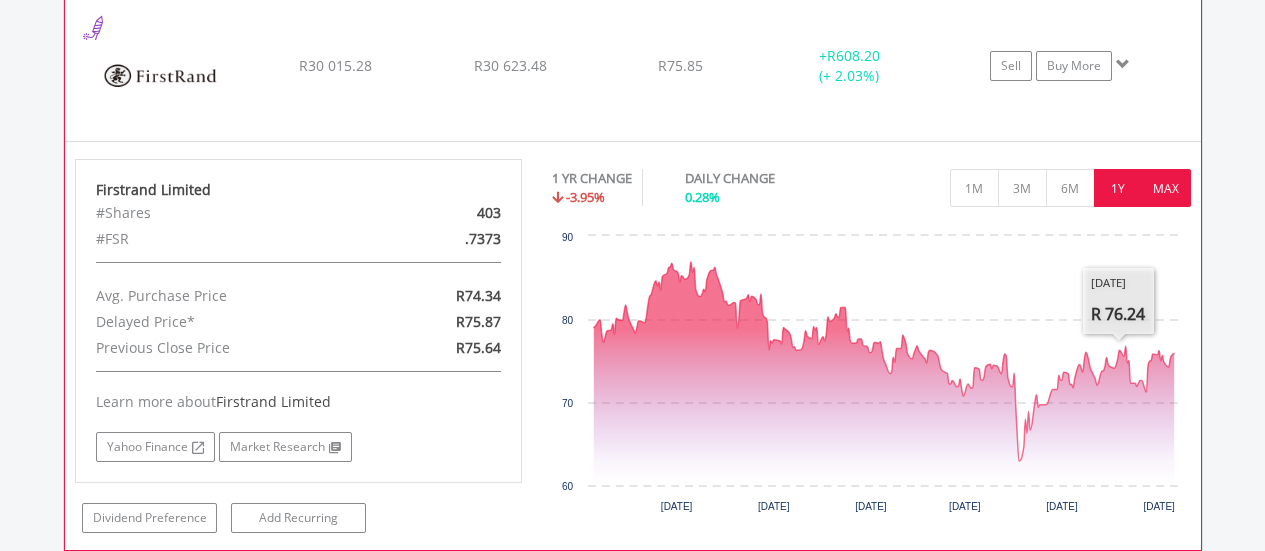 click on "MAX" at bounding box center [1166, 188] 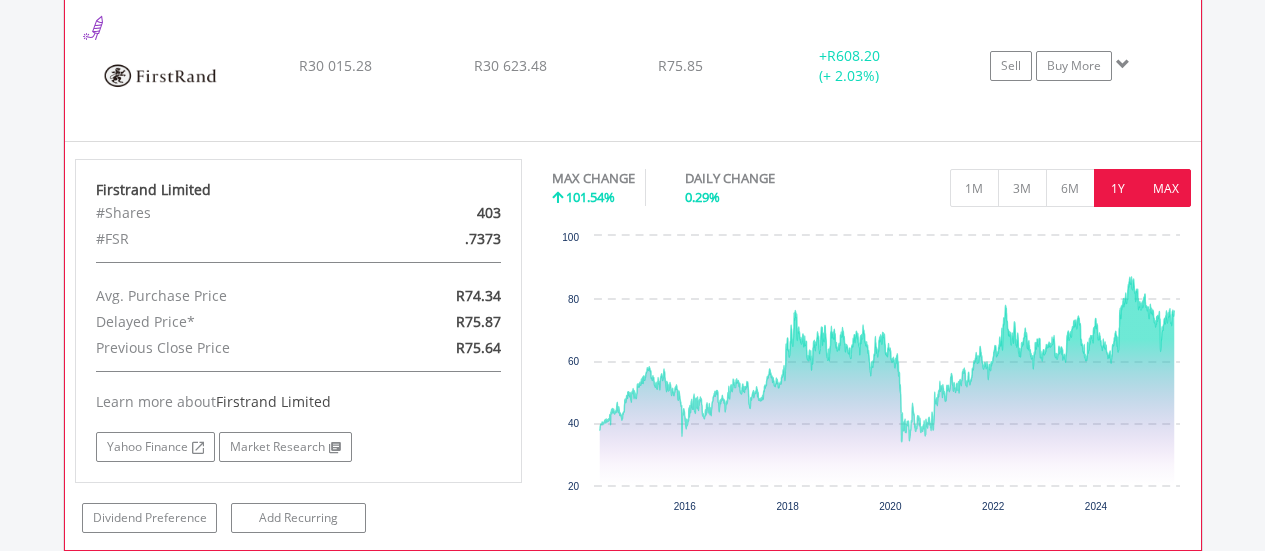 click on "1Y" at bounding box center (1118, 188) 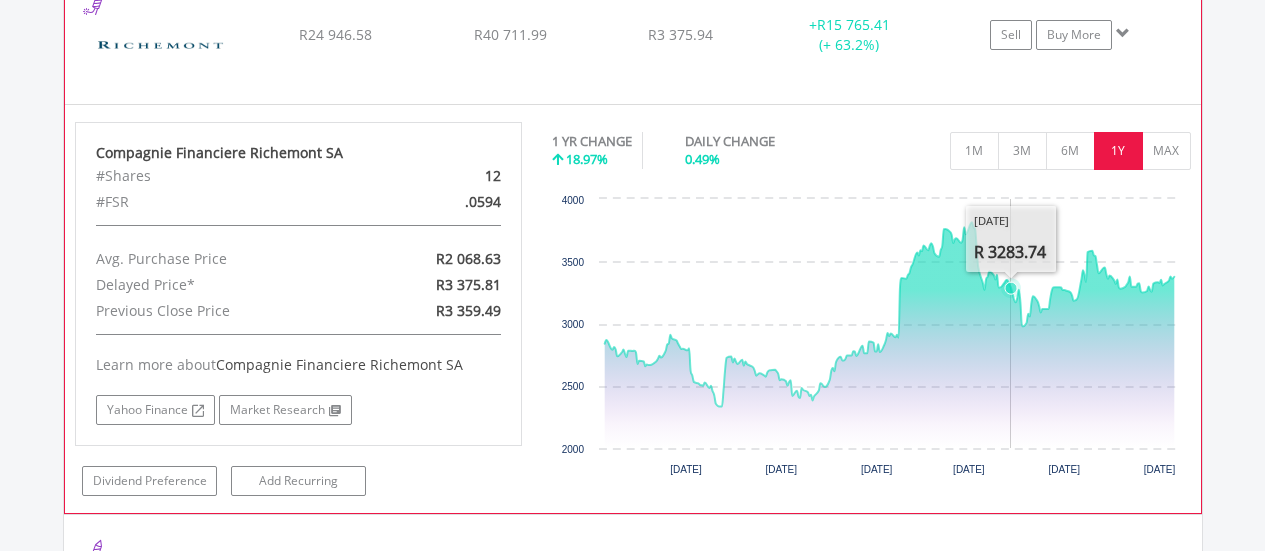 scroll, scrollTop: 7061, scrollLeft: 0, axis: vertical 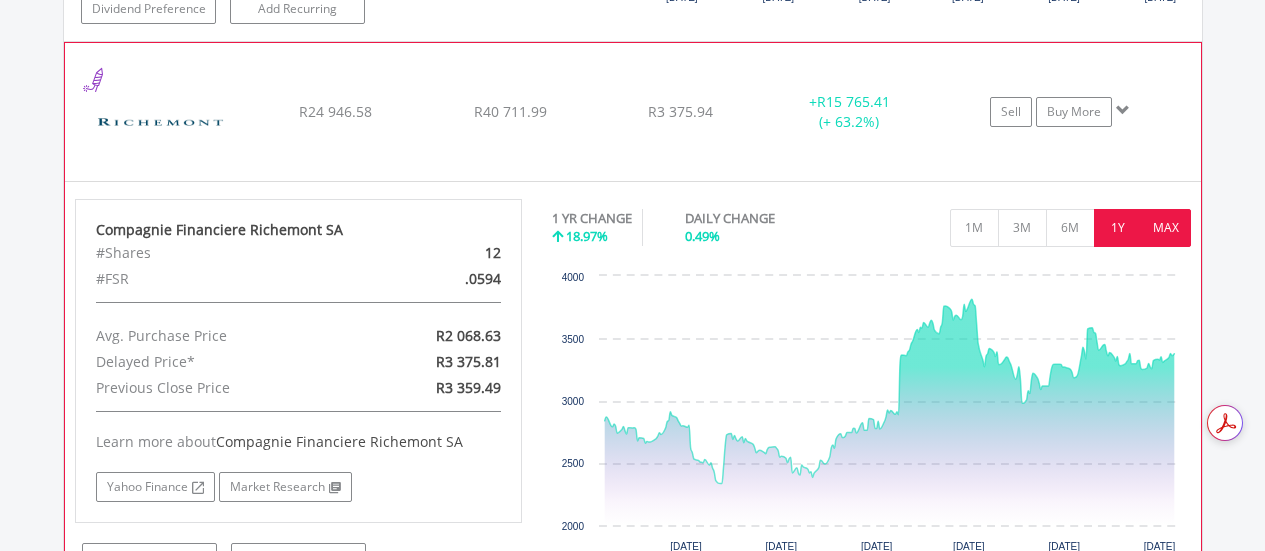 click on "MAX" at bounding box center (1166, 228) 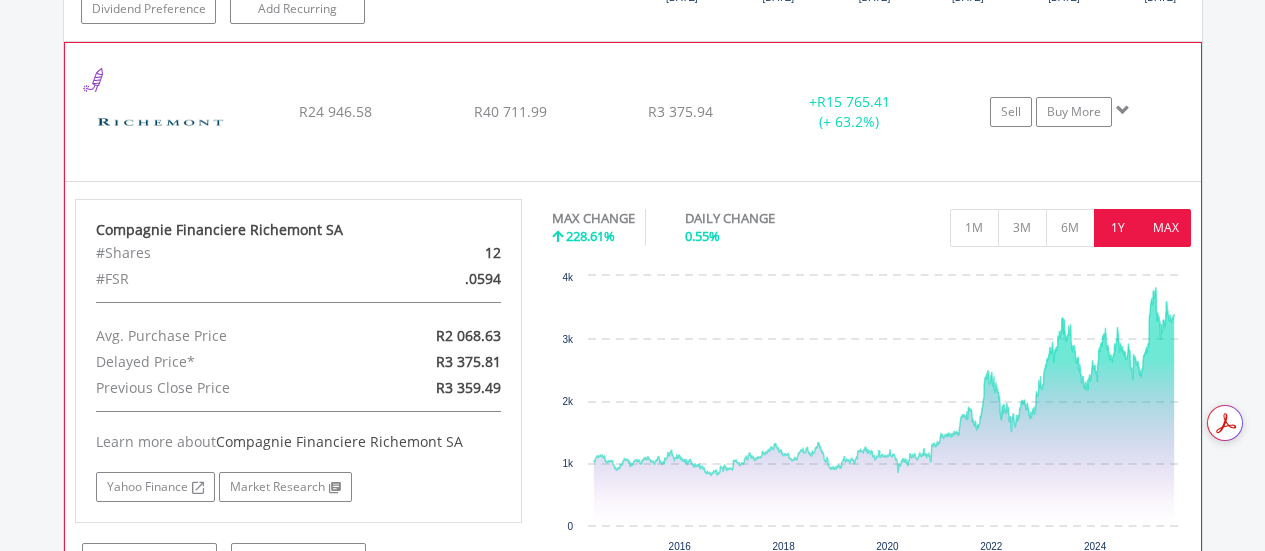 click on "1Y" at bounding box center (1118, 228) 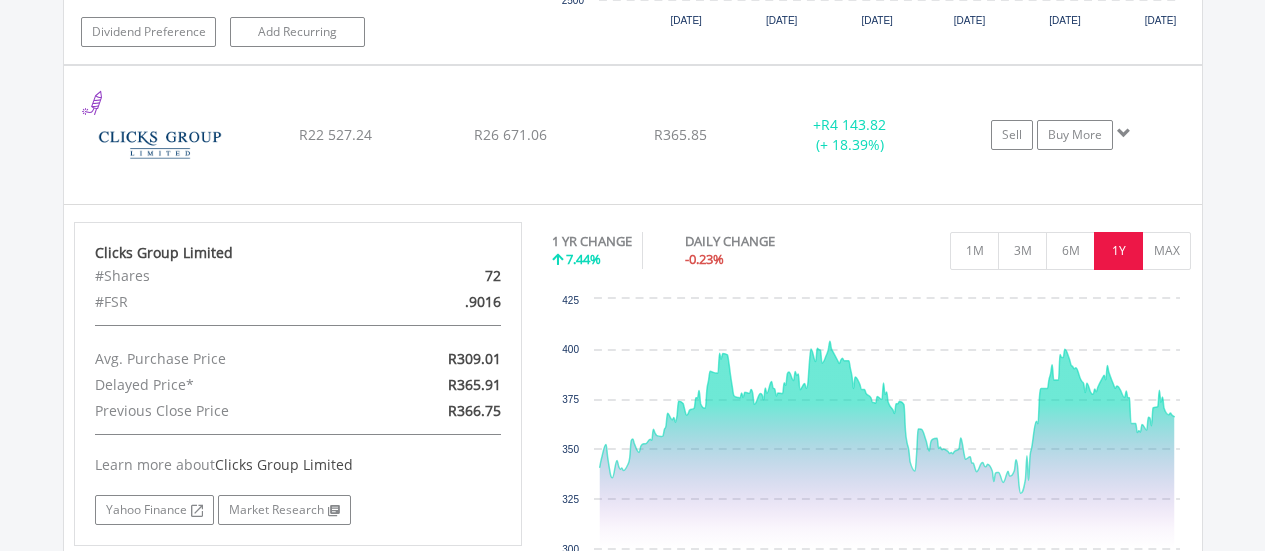 scroll, scrollTop: 6486, scrollLeft: 0, axis: vertical 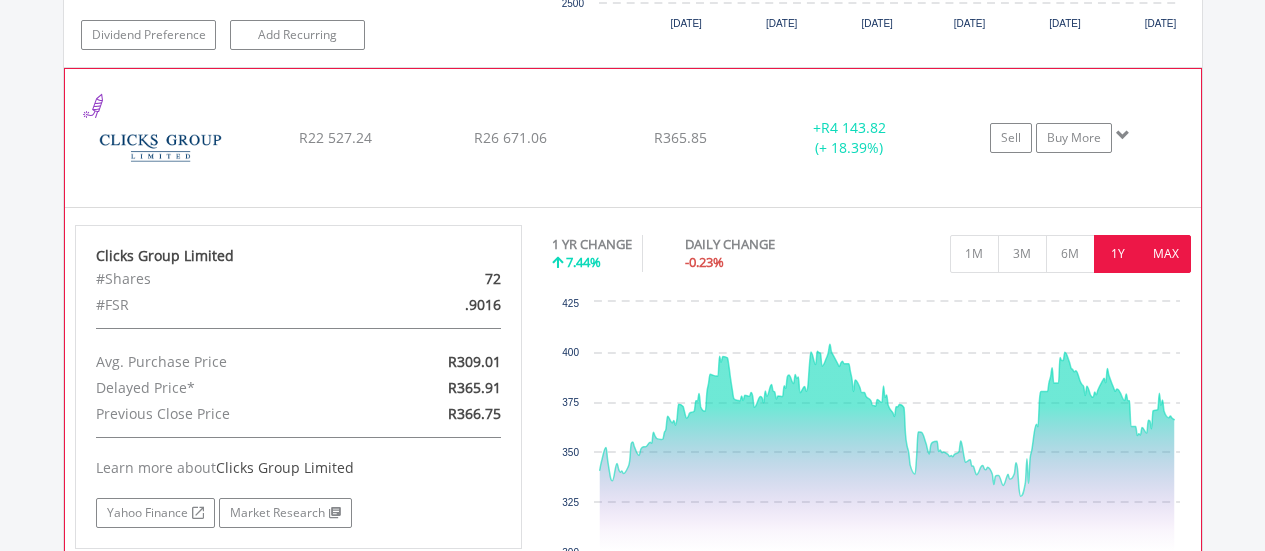 click on "MAX" at bounding box center [1166, 254] 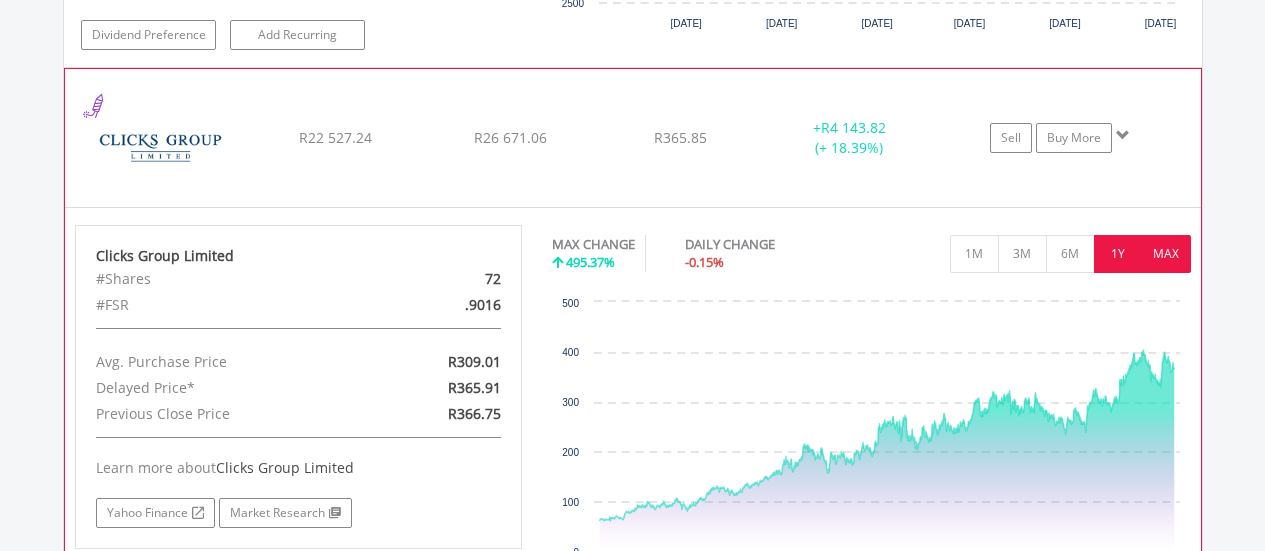 click on "1Y" at bounding box center [1118, 254] 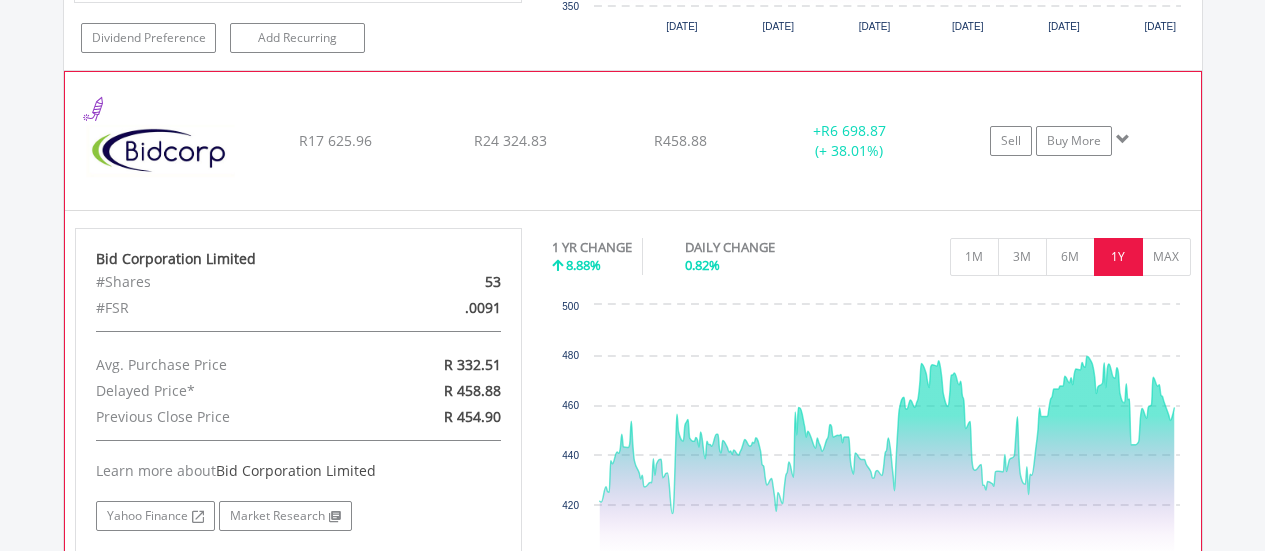 scroll, scrollTop: 4836, scrollLeft: 0, axis: vertical 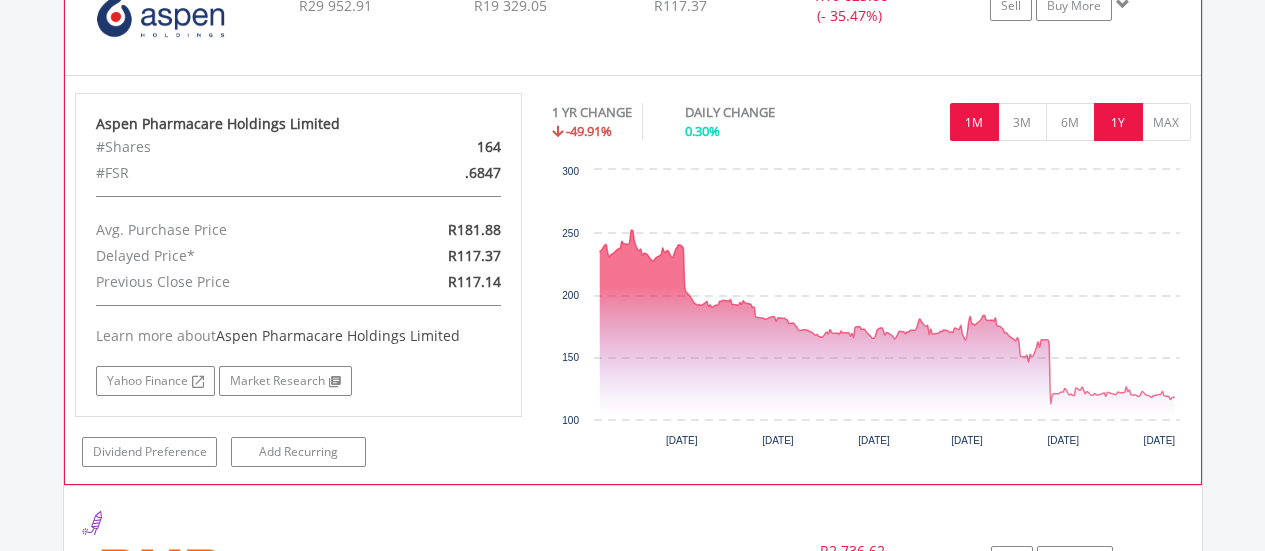 click on "1M" at bounding box center (974, 122) 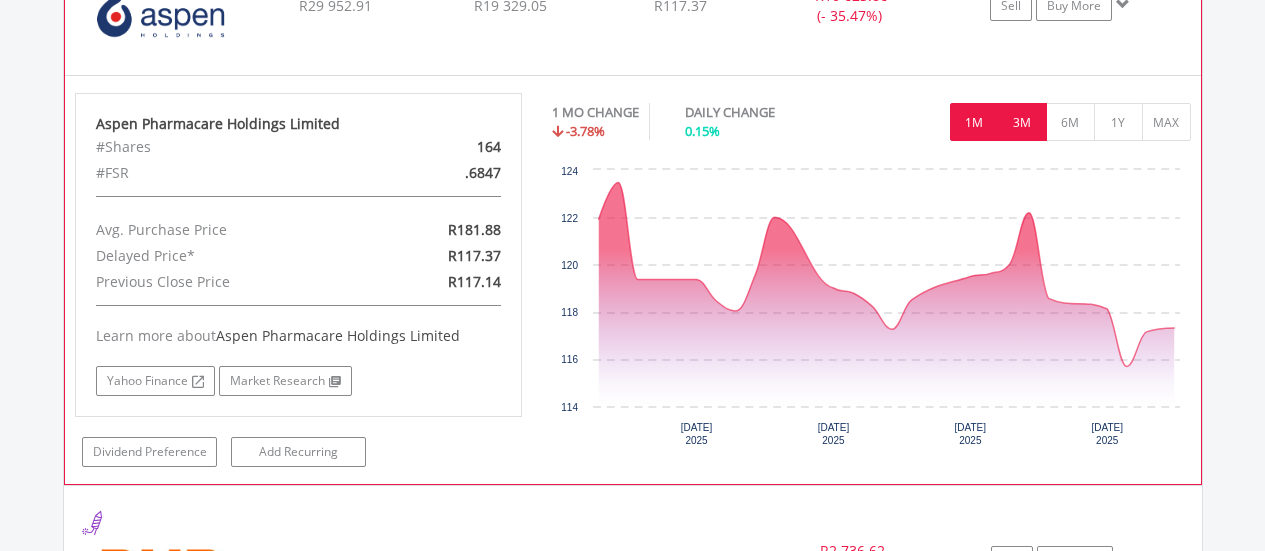 click on "3M" at bounding box center (1022, 122) 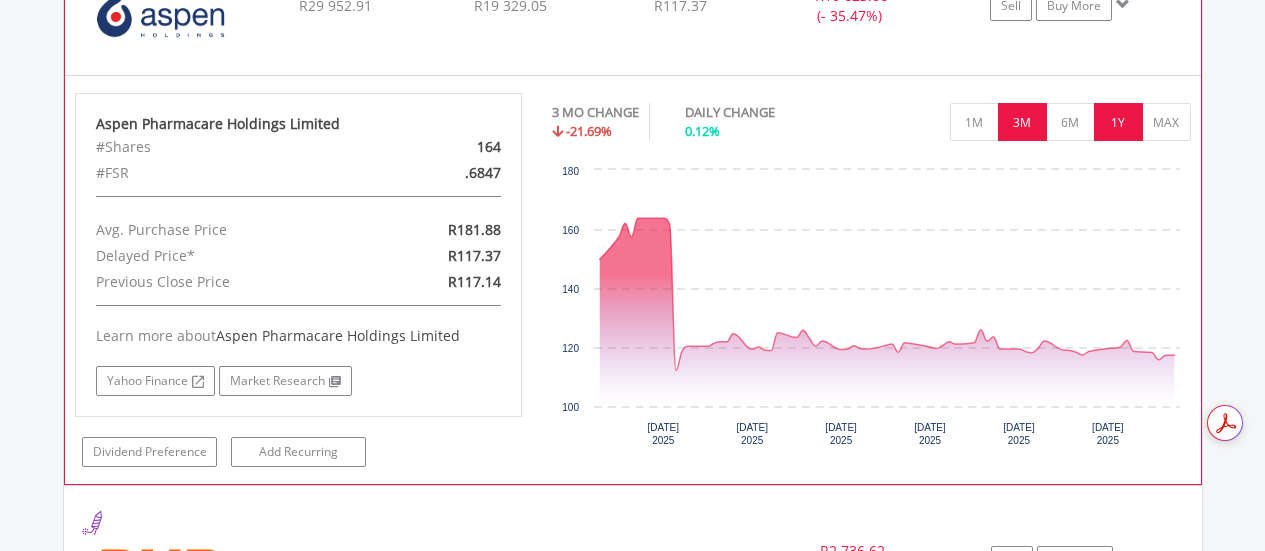 click on "1Y" at bounding box center [1118, 122] 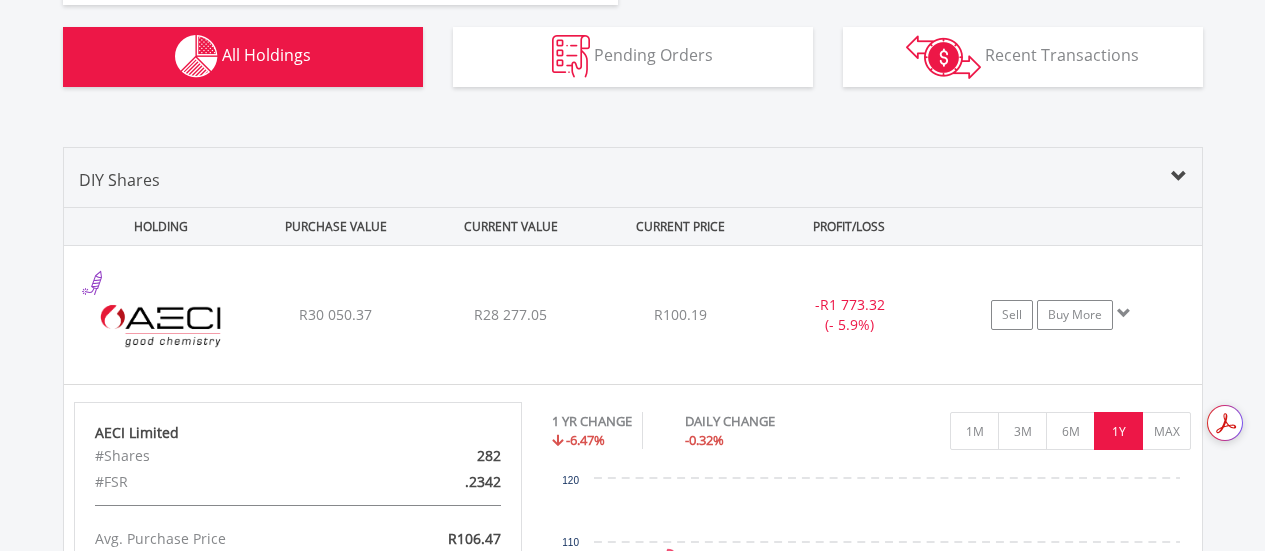 scroll, scrollTop: 1311, scrollLeft: 0, axis: vertical 